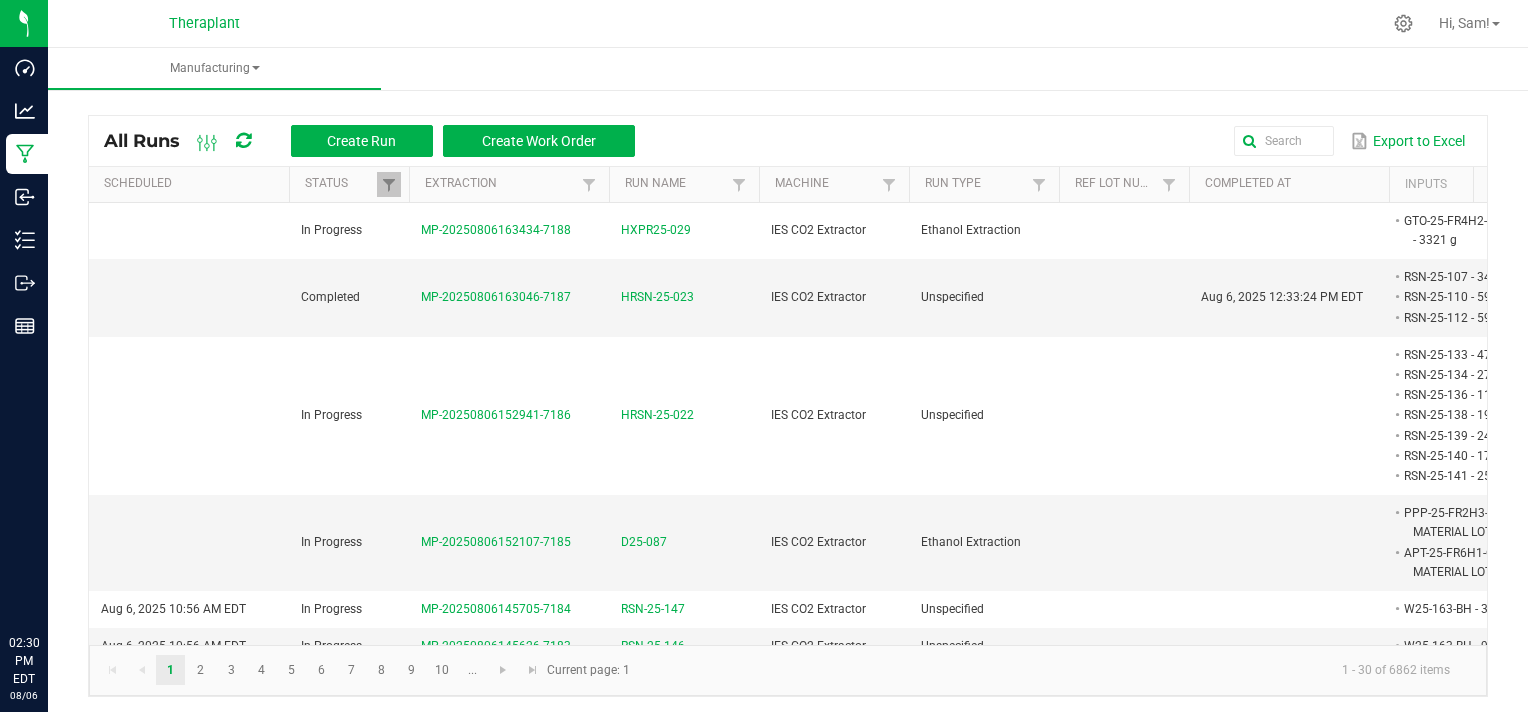 scroll, scrollTop: 0, scrollLeft: 0, axis: both 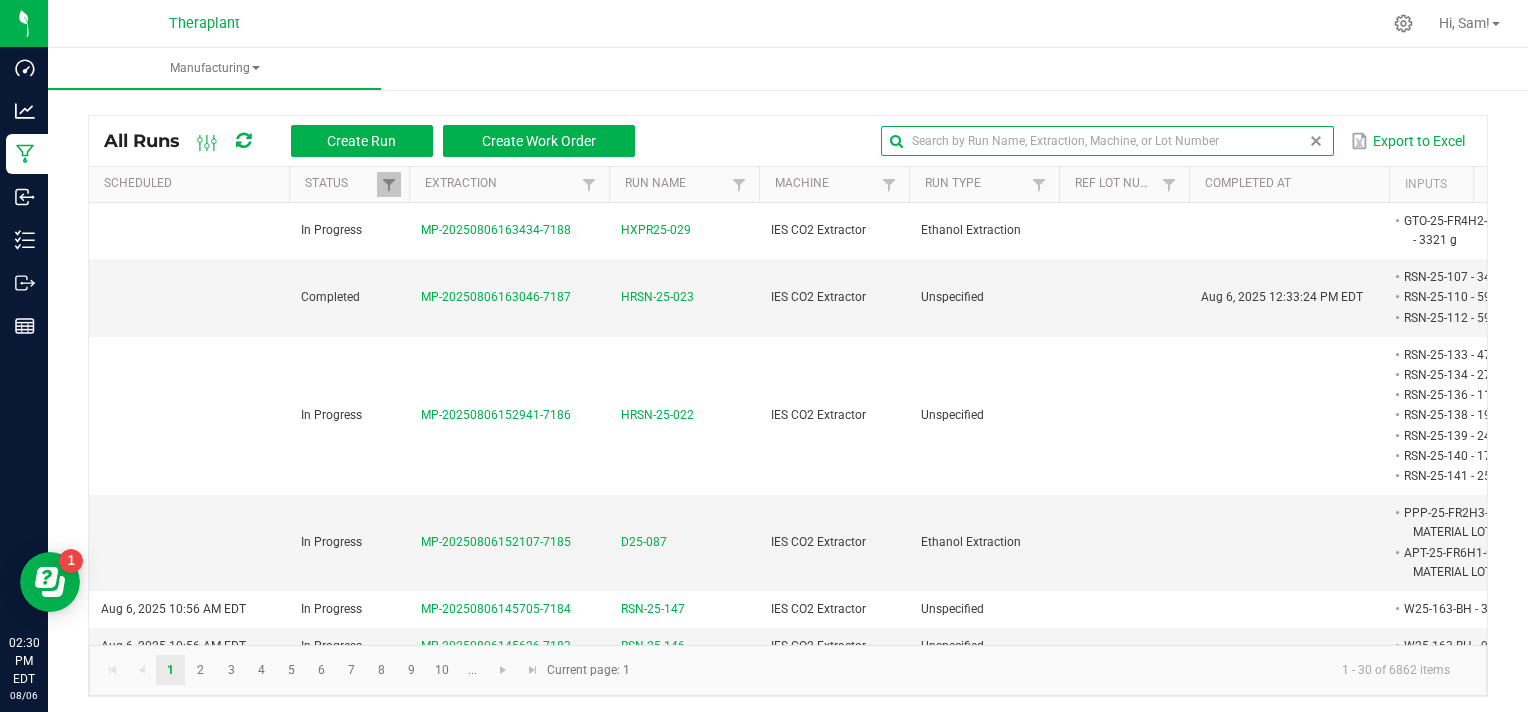 click at bounding box center [1107, 141] 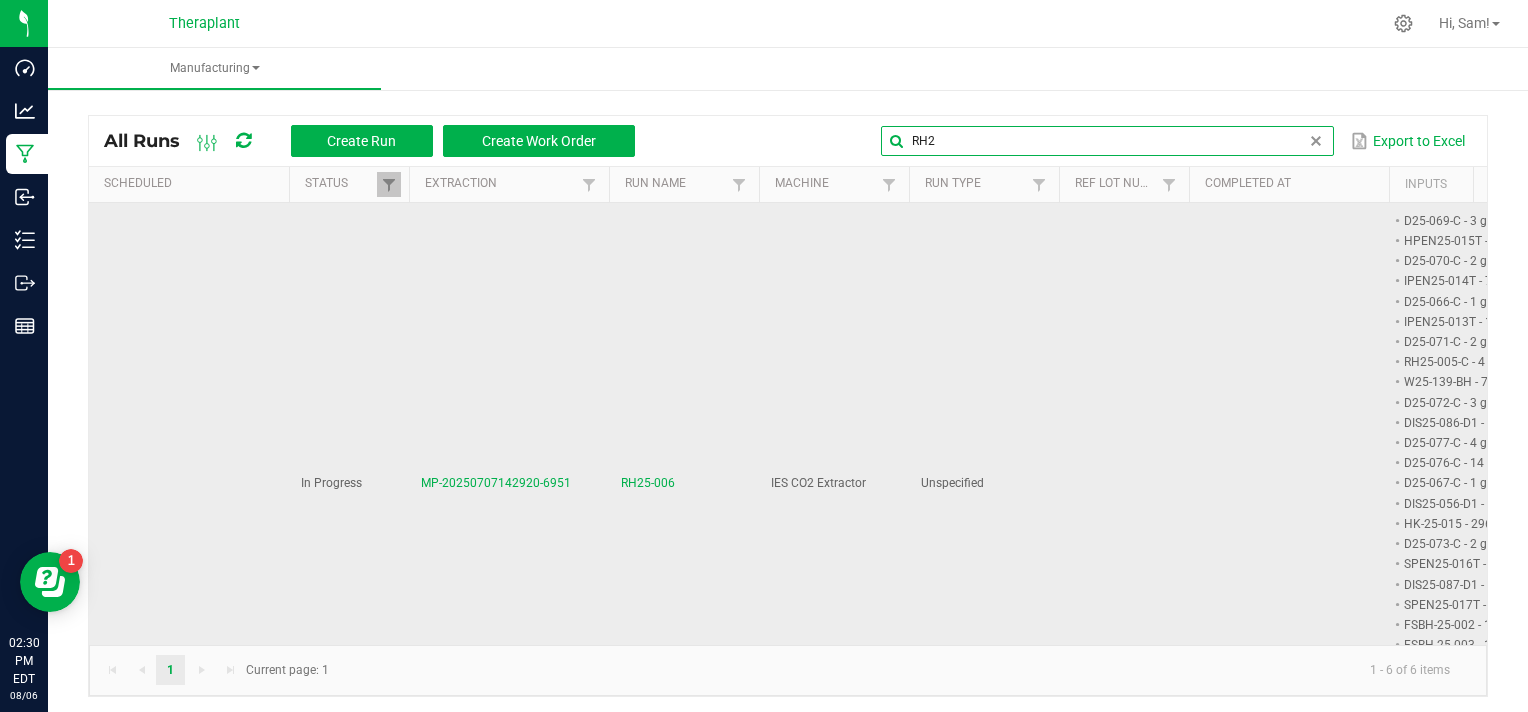 type on "RH2" 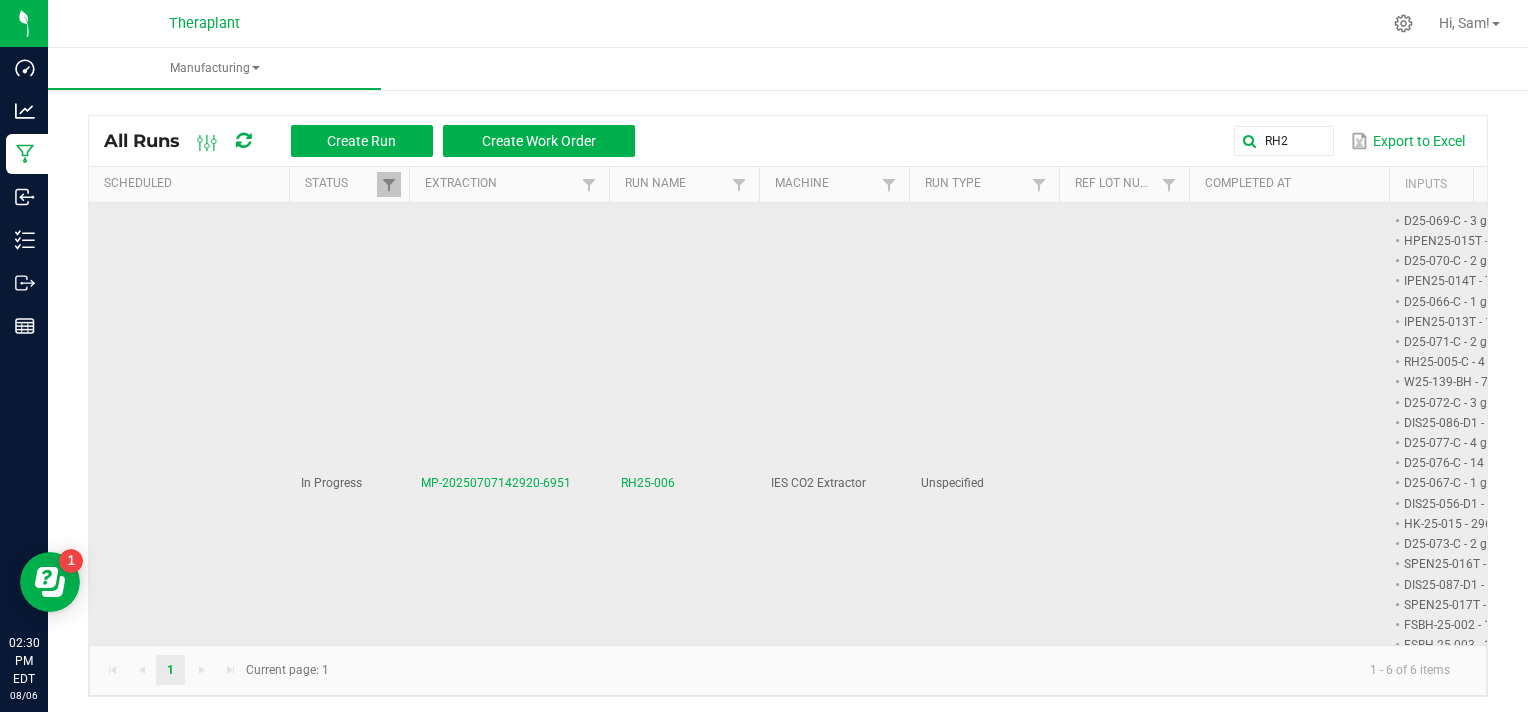 click on "MP-20250707142920-6951" at bounding box center (496, 483) 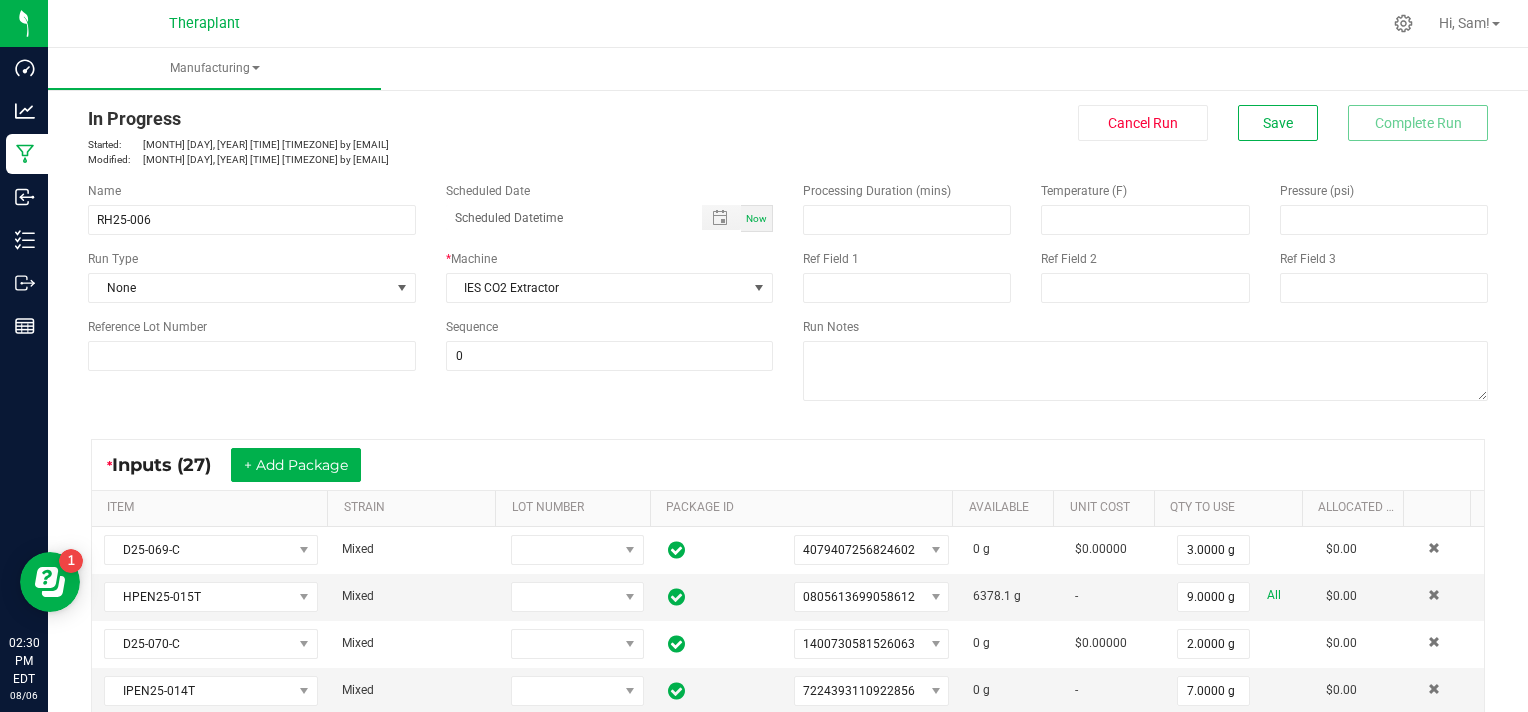 scroll, scrollTop: 0, scrollLeft: 0, axis: both 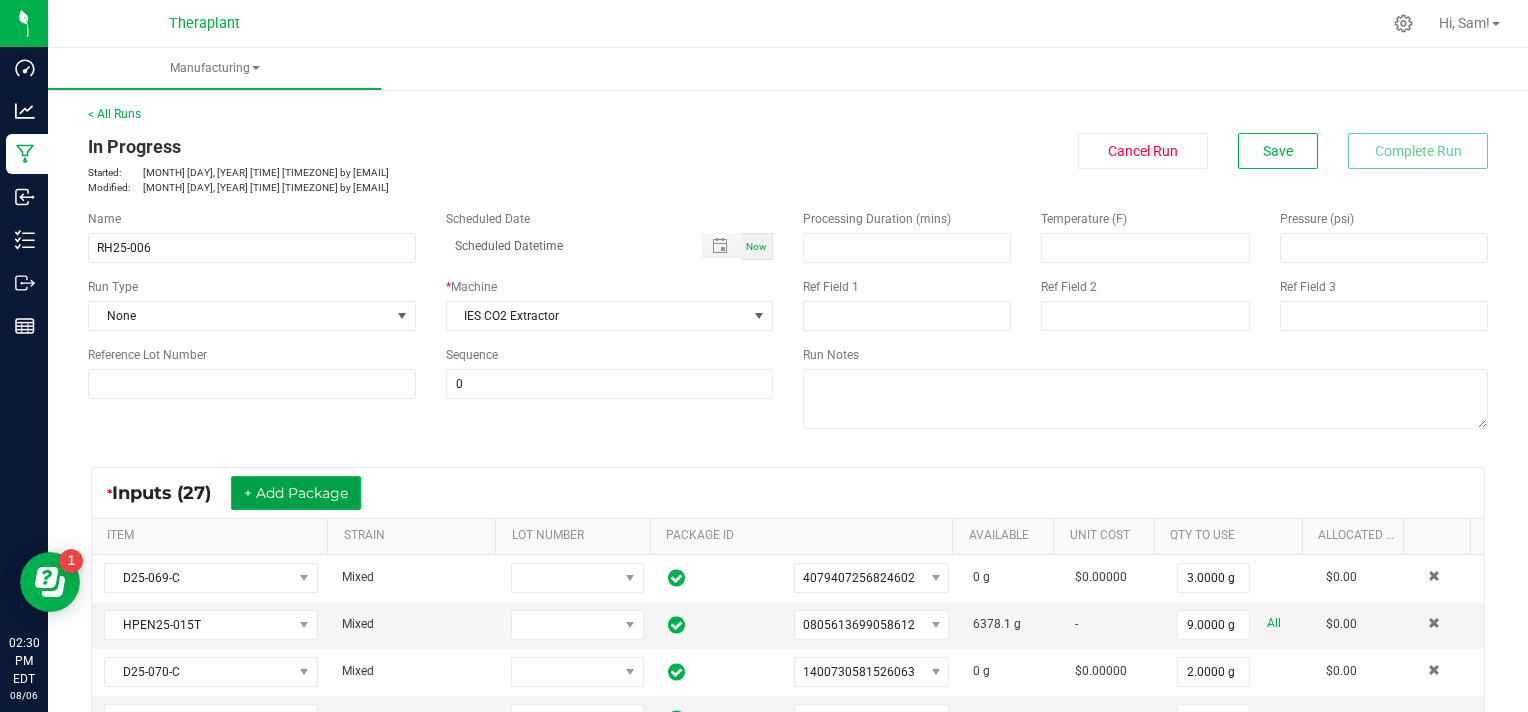 click on "+ Add Package" at bounding box center (296, 493) 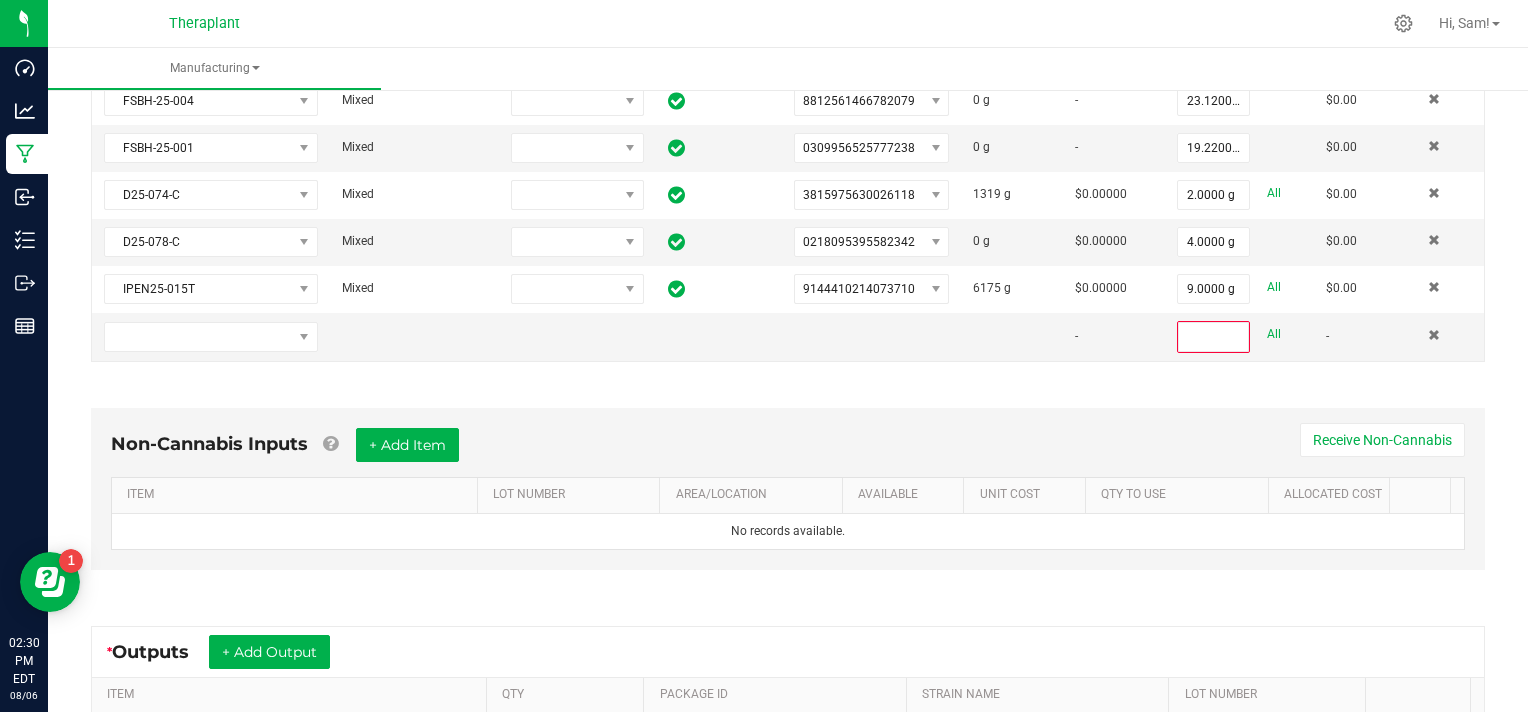 scroll, scrollTop: 1517, scrollLeft: 0, axis: vertical 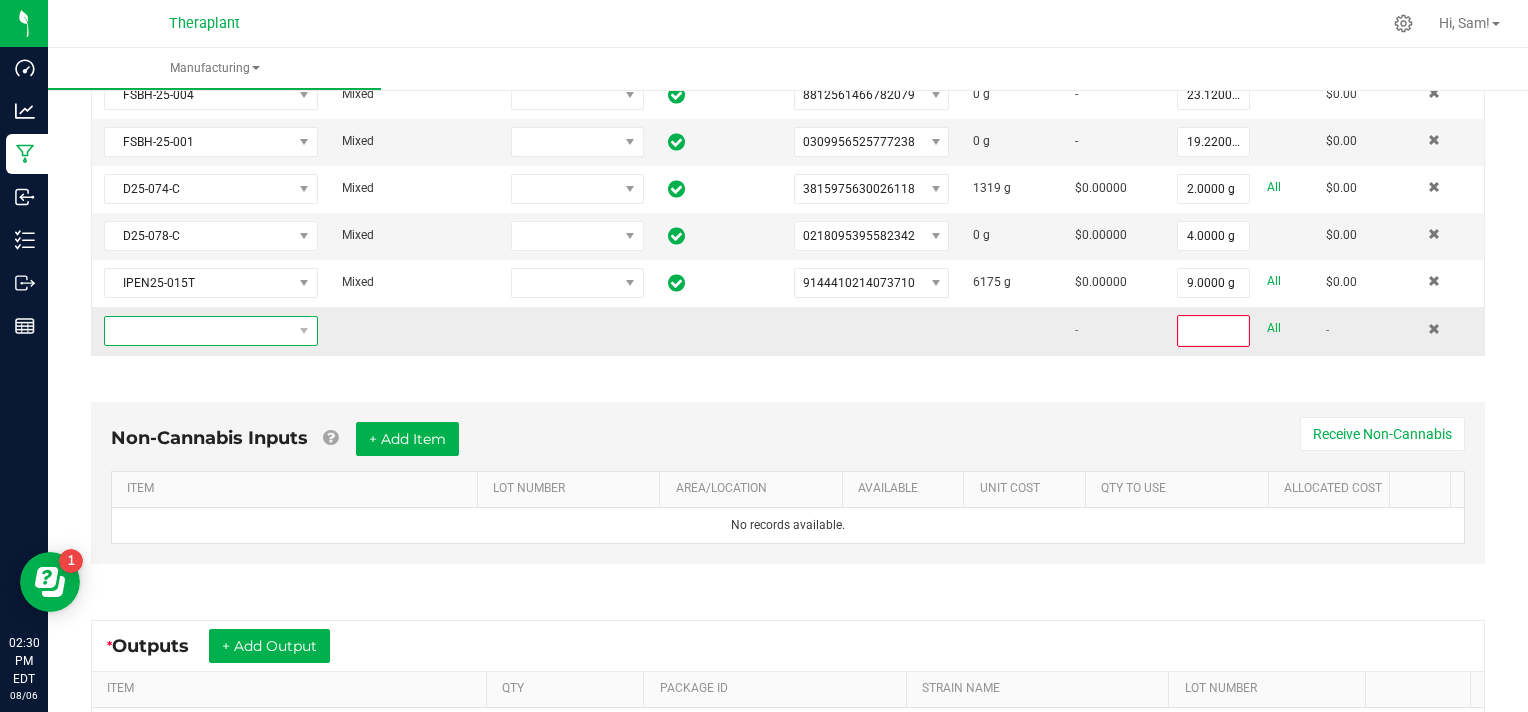click at bounding box center [198, 331] 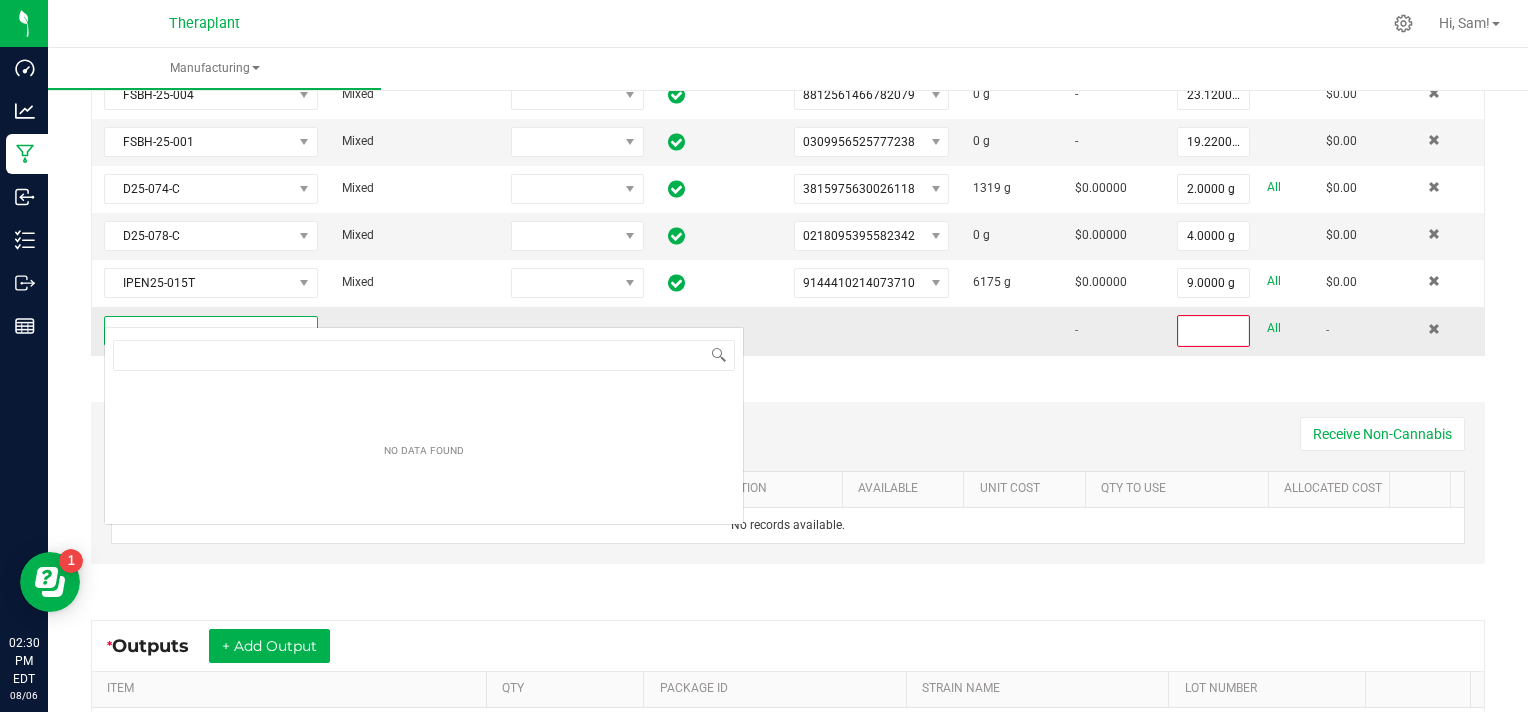 scroll, scrollTop: 99970, scrollLeft: 99791, axis: both 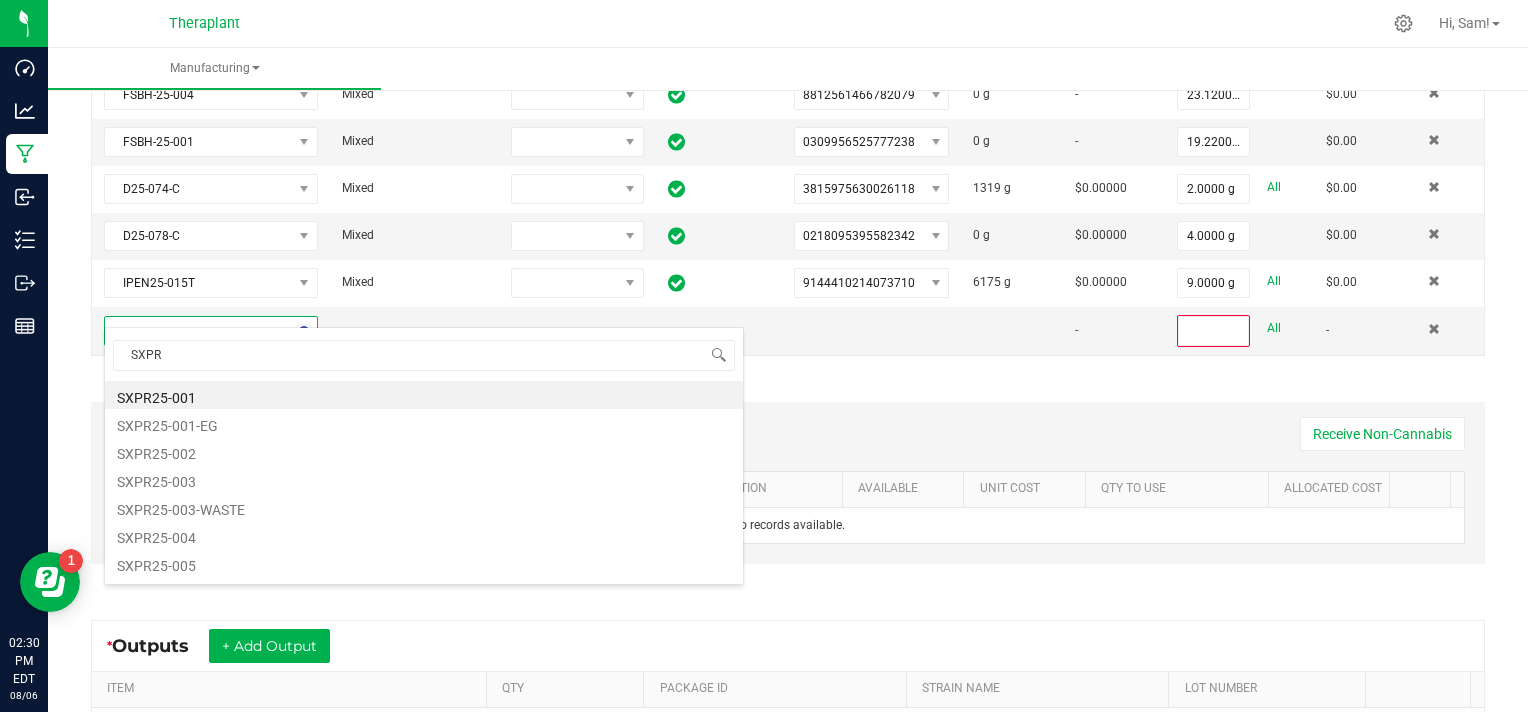 type on "SXPR25-017" 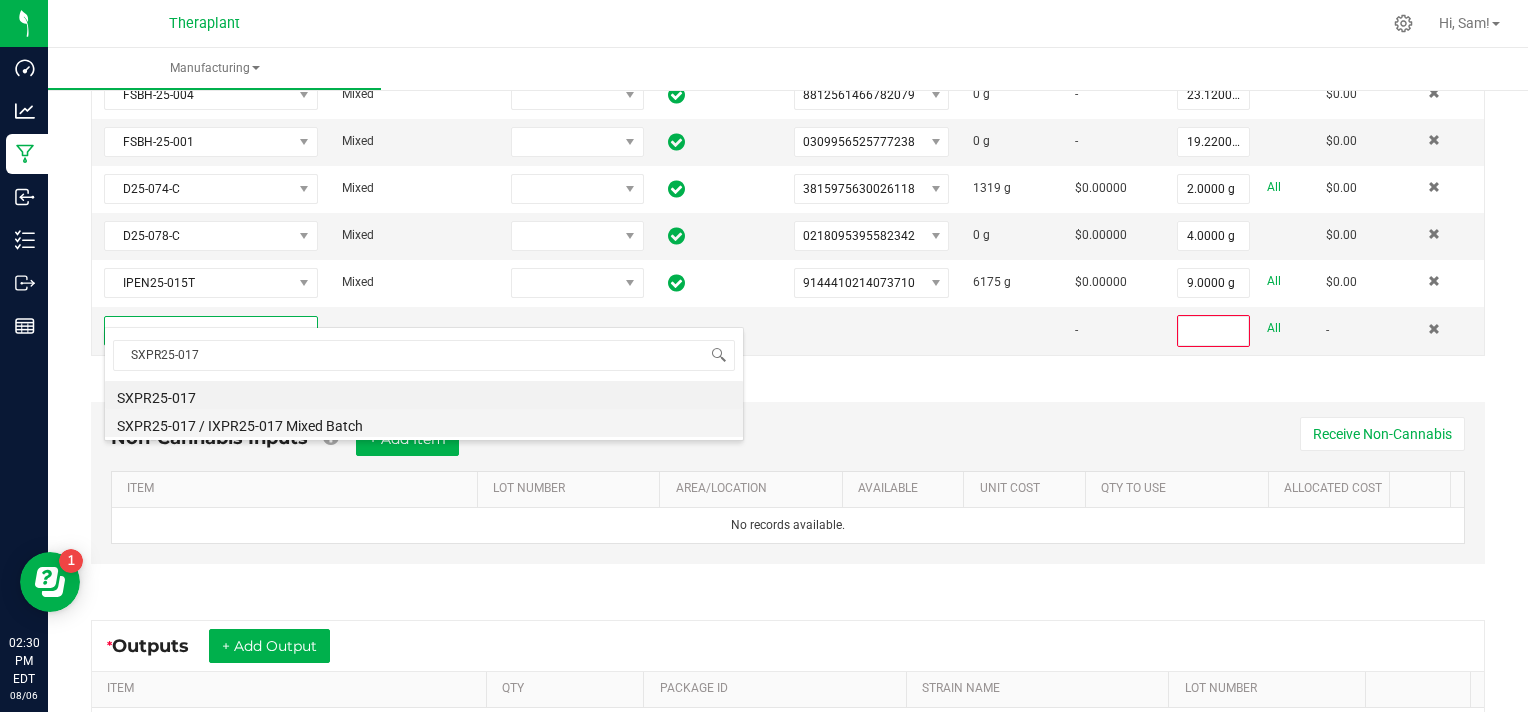 click on "SXPR25-017 / IXPR25-017 Mixed Batch" at bounding box center [424, 423] 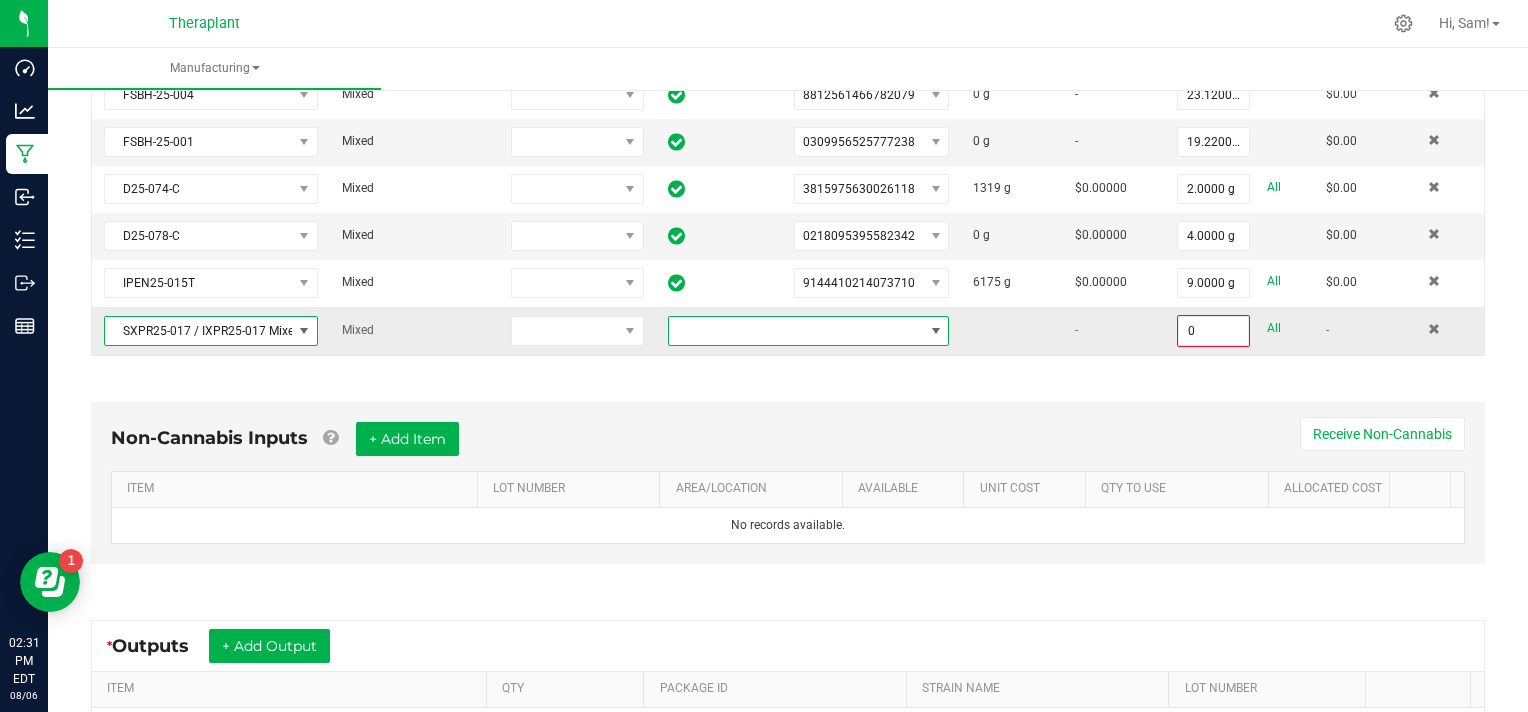 click at bounding box center (936, 331) 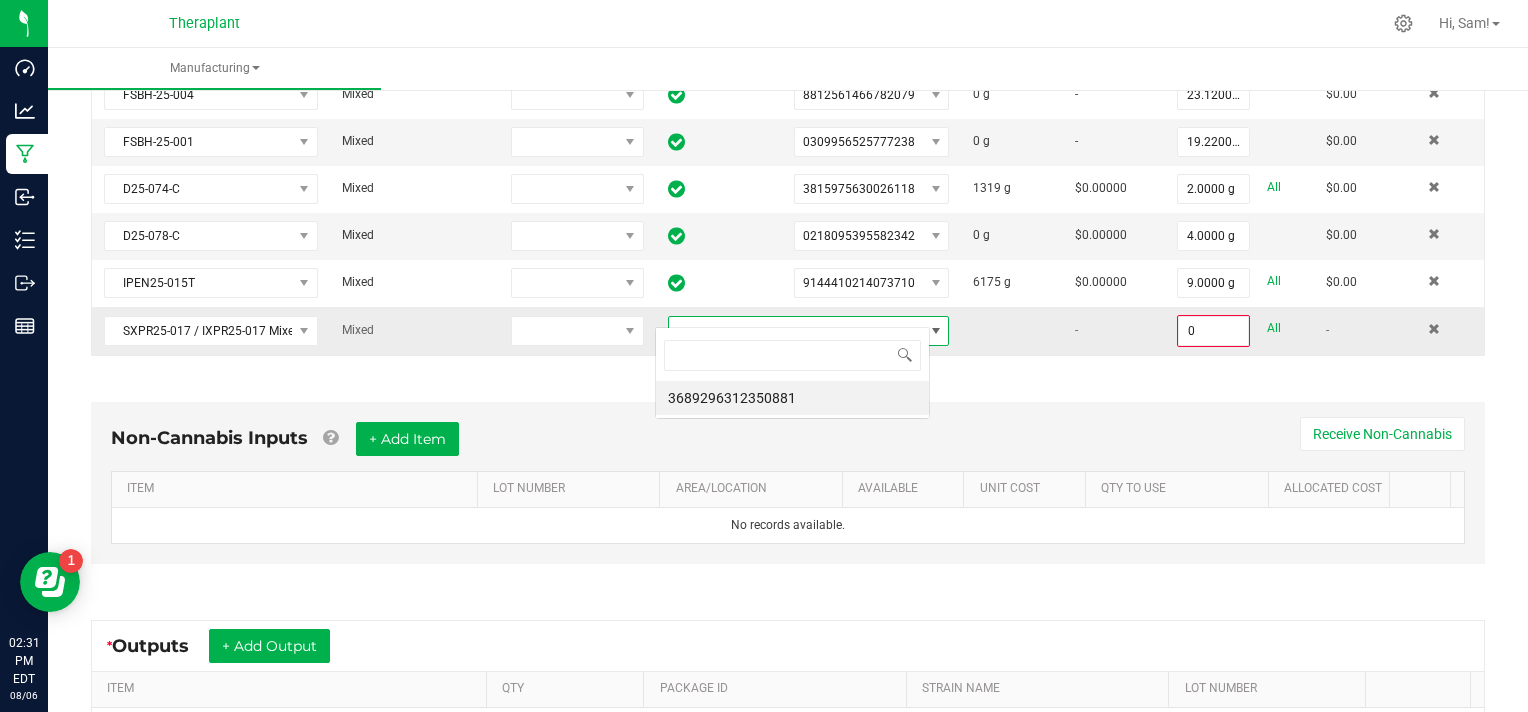 scroll, scrollTop: 99970, scrollLeft: 99724, axis: both 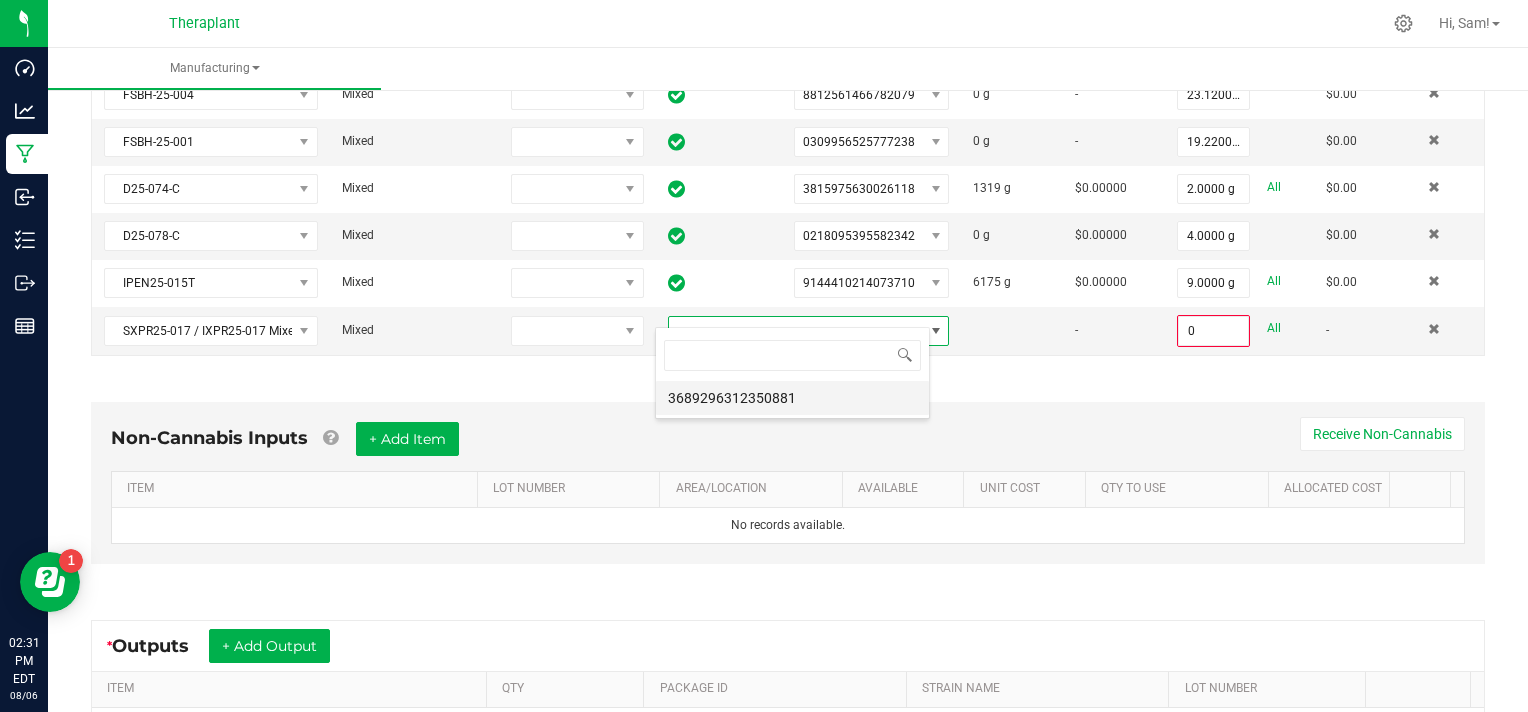 click on "3689296312350881" at bounding box center (792, 398) 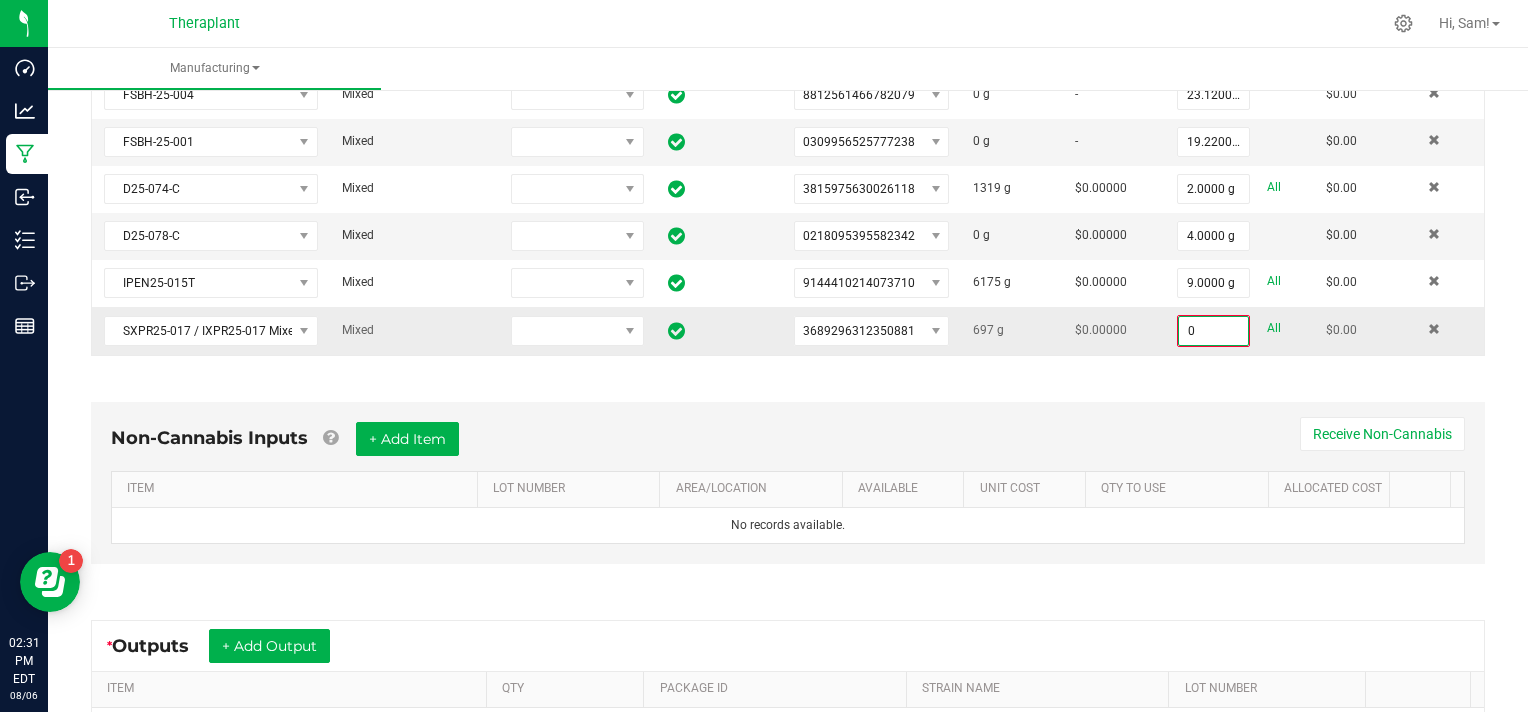 click on "0" at bounding box center (1213, 331) 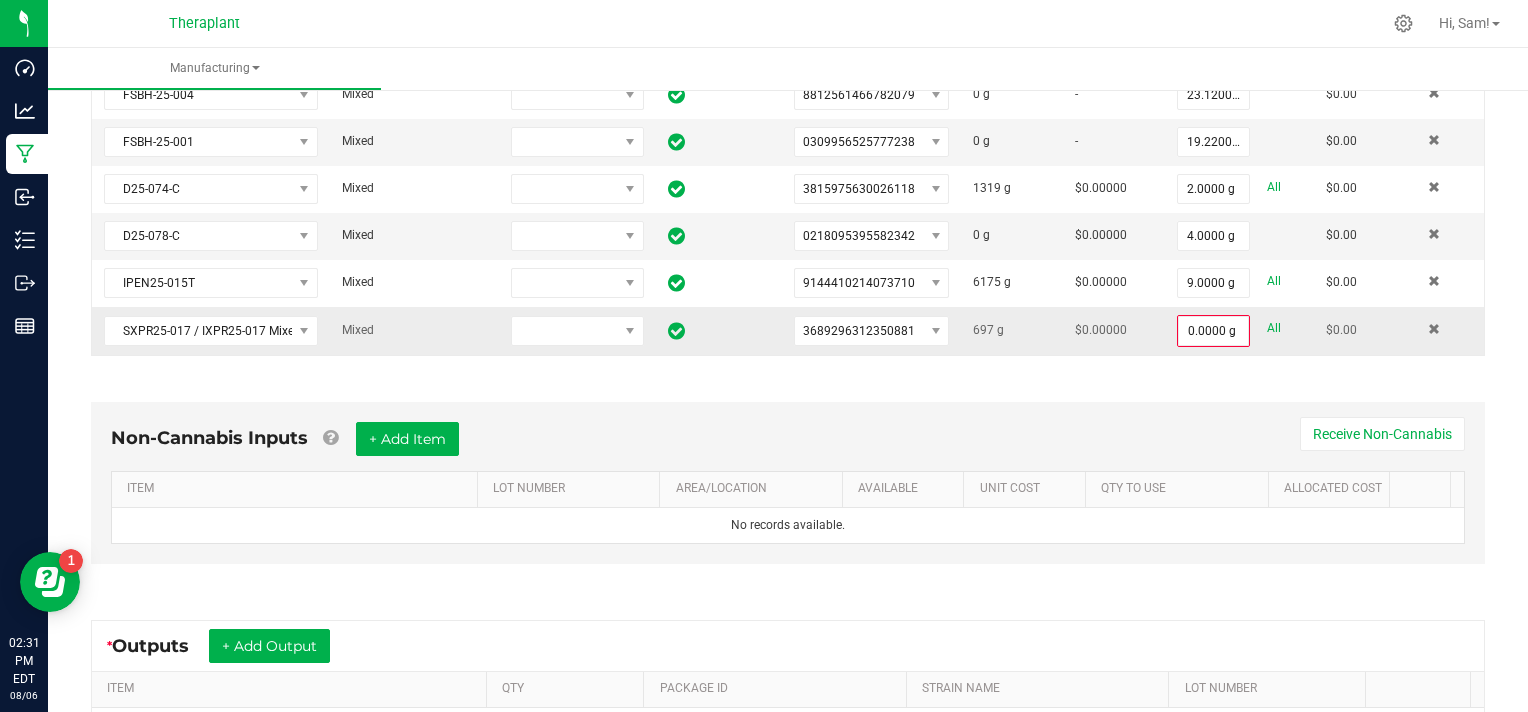 click on "All" at bounding box center (1274, 328) 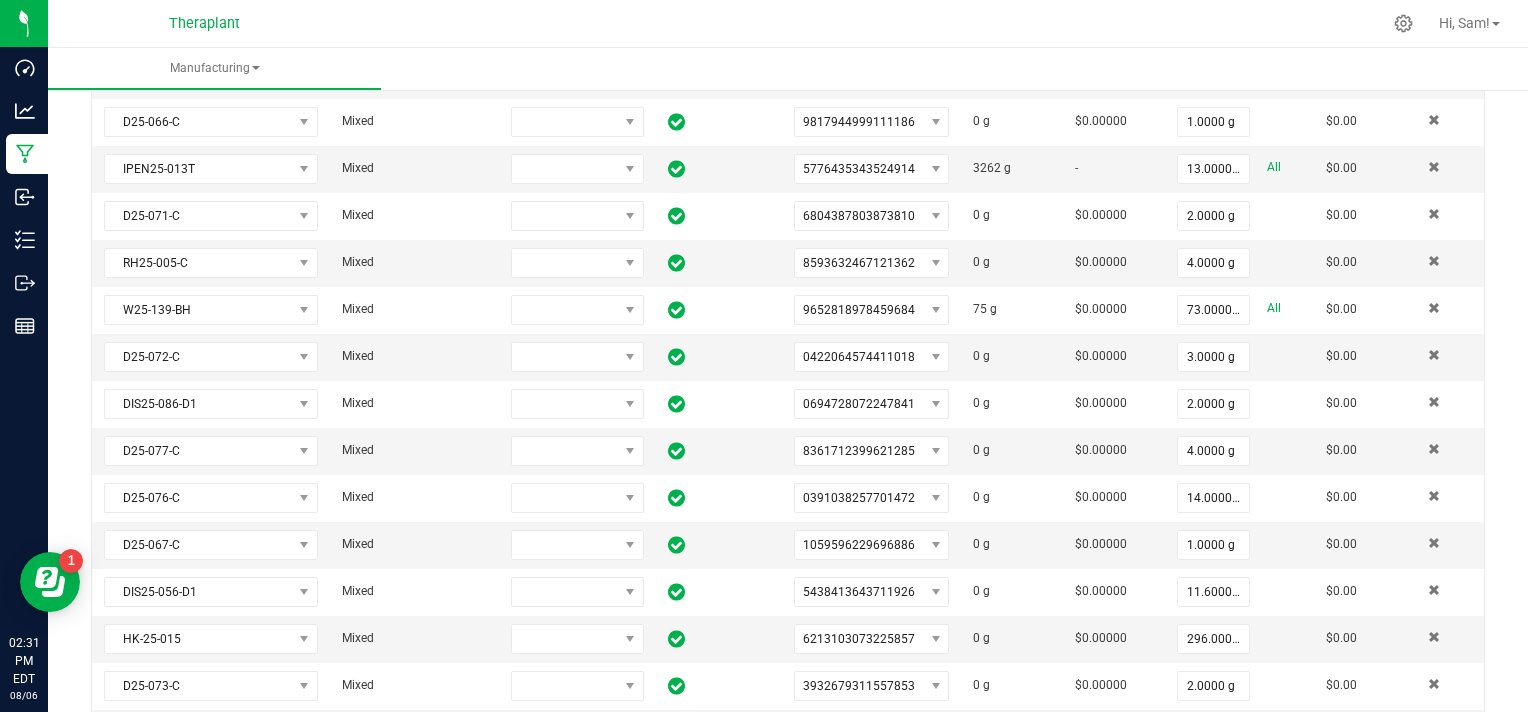 scroll, scrollTop: 0, scrollLeft: 0, axis: both 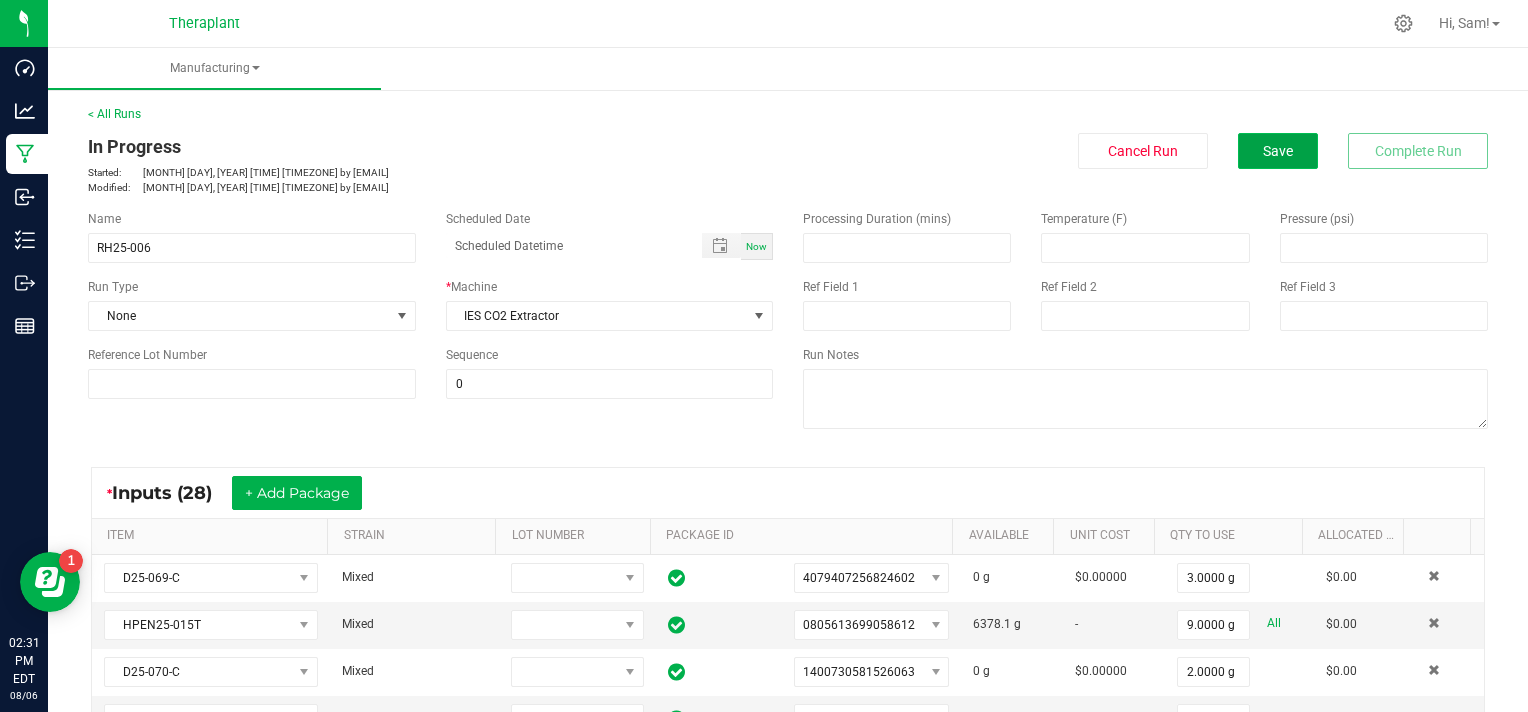 click on "Save" at bounding box center [1278, 151] 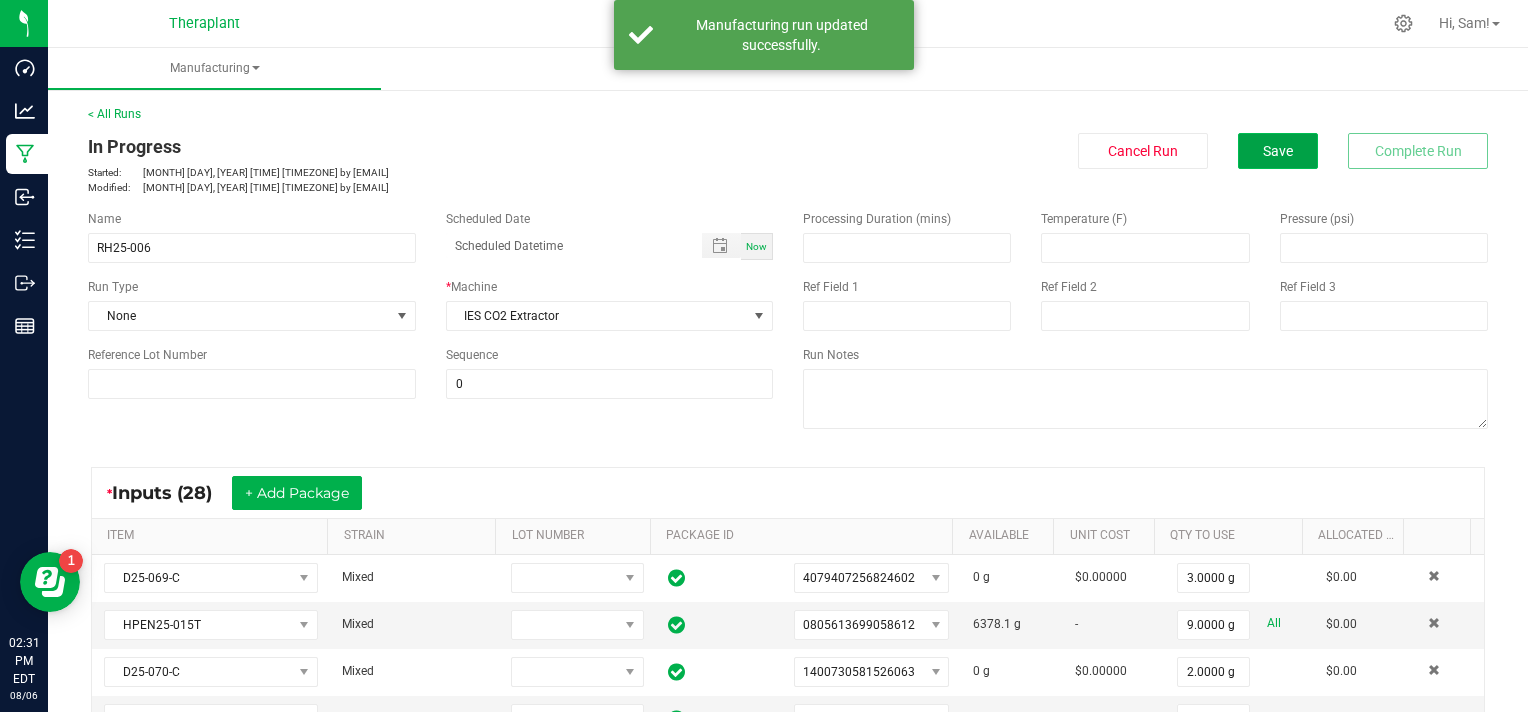 click on "Save" at bounding box center [1278, 151] 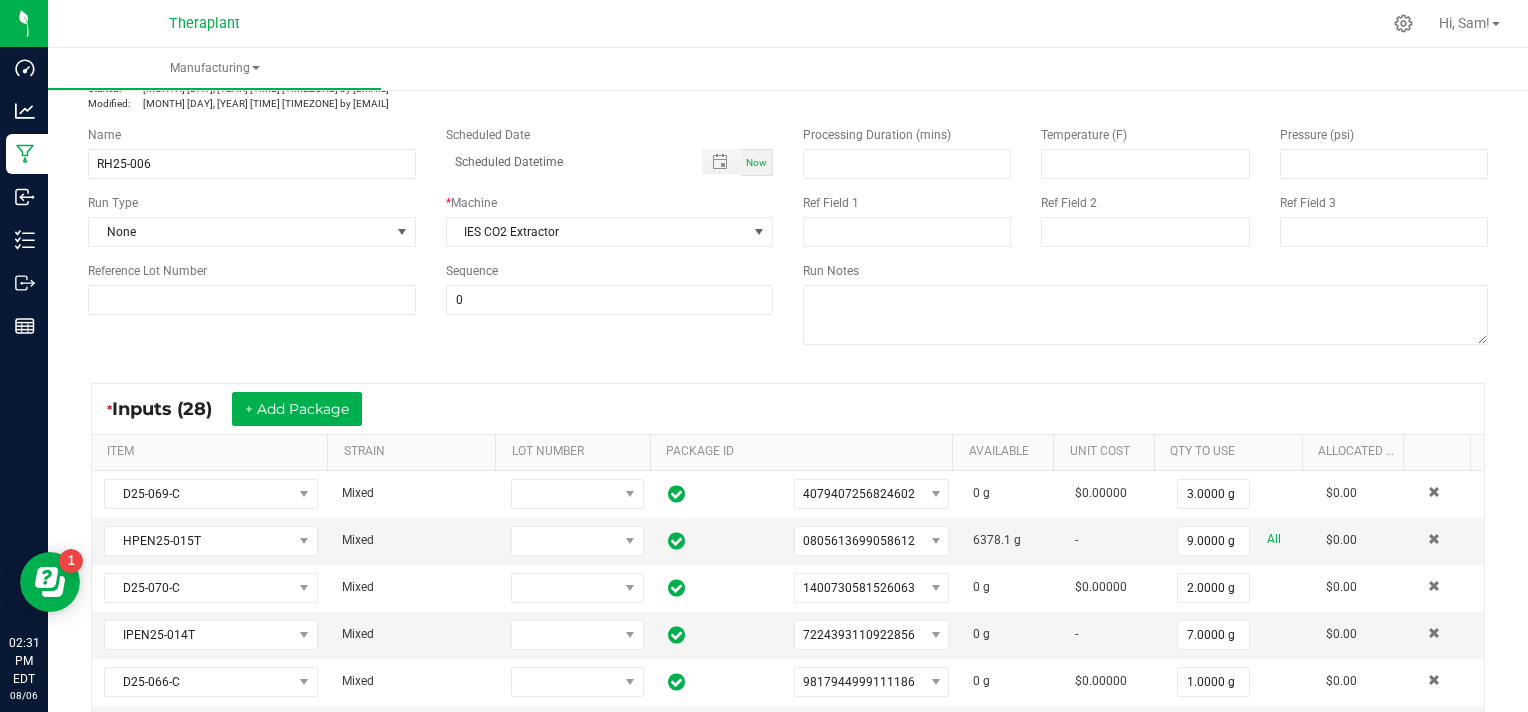 scroll, scrollTop: 0, scrollLeft: 0, axis: both 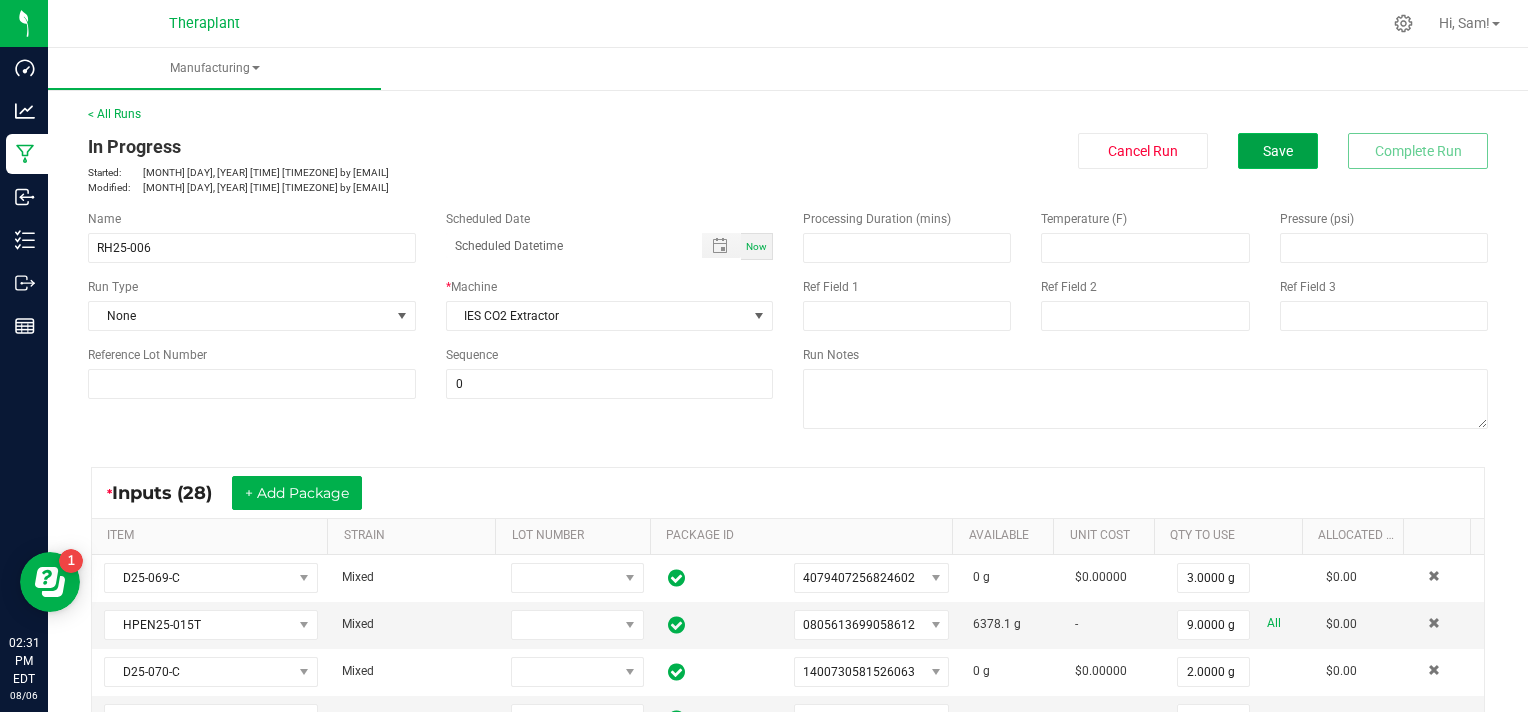 click on "Save" at bounding box center [1278, 151] 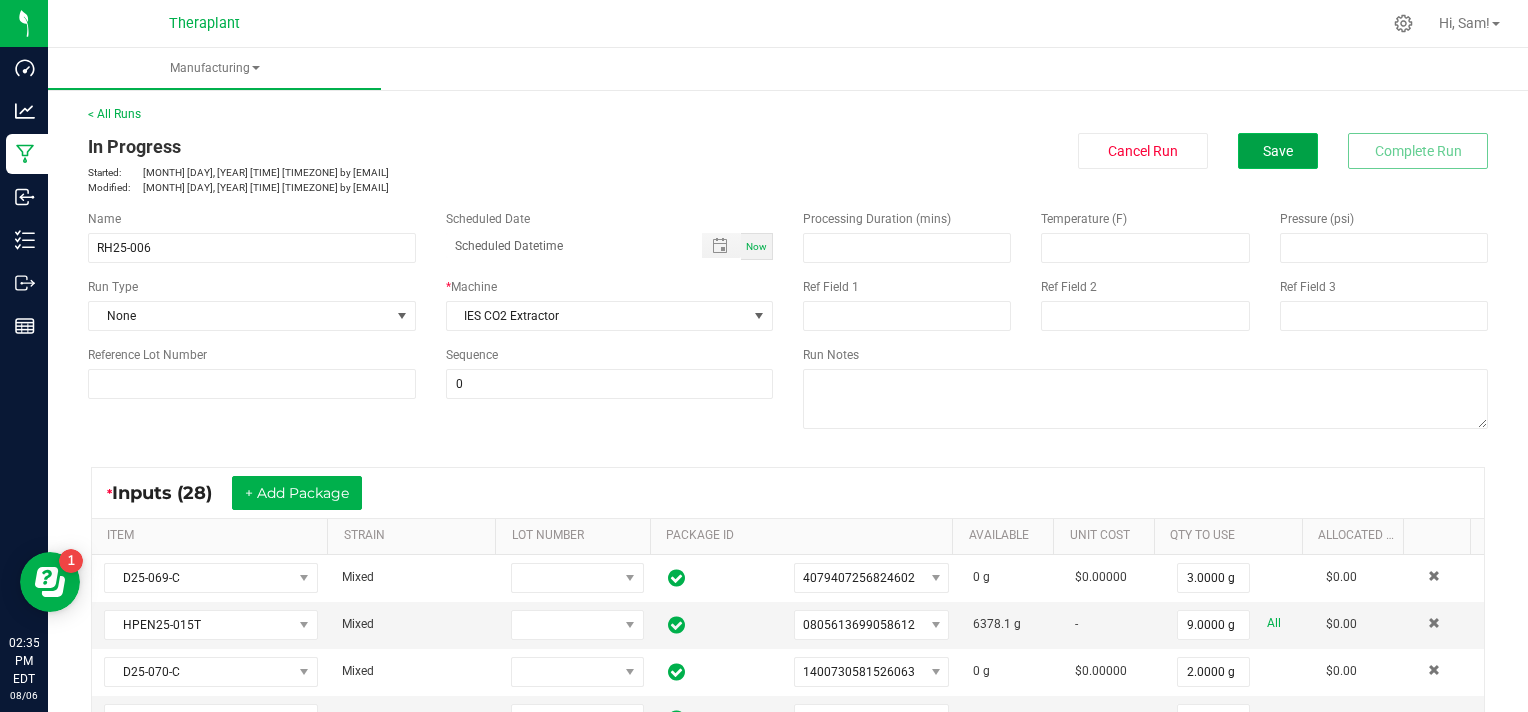 click on "Save" at bounding box center [1278, 151] 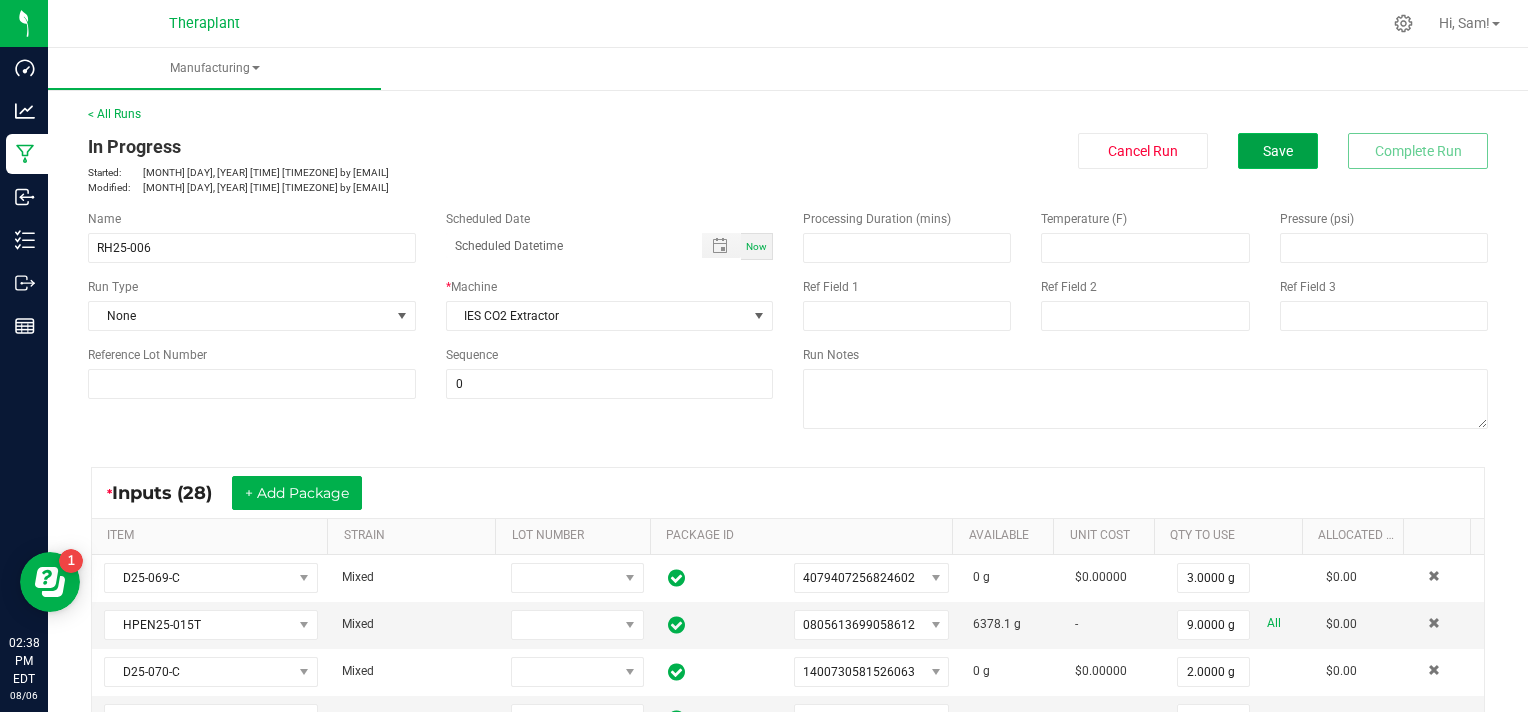 click on "Save" at bounding box center [1278, 151] 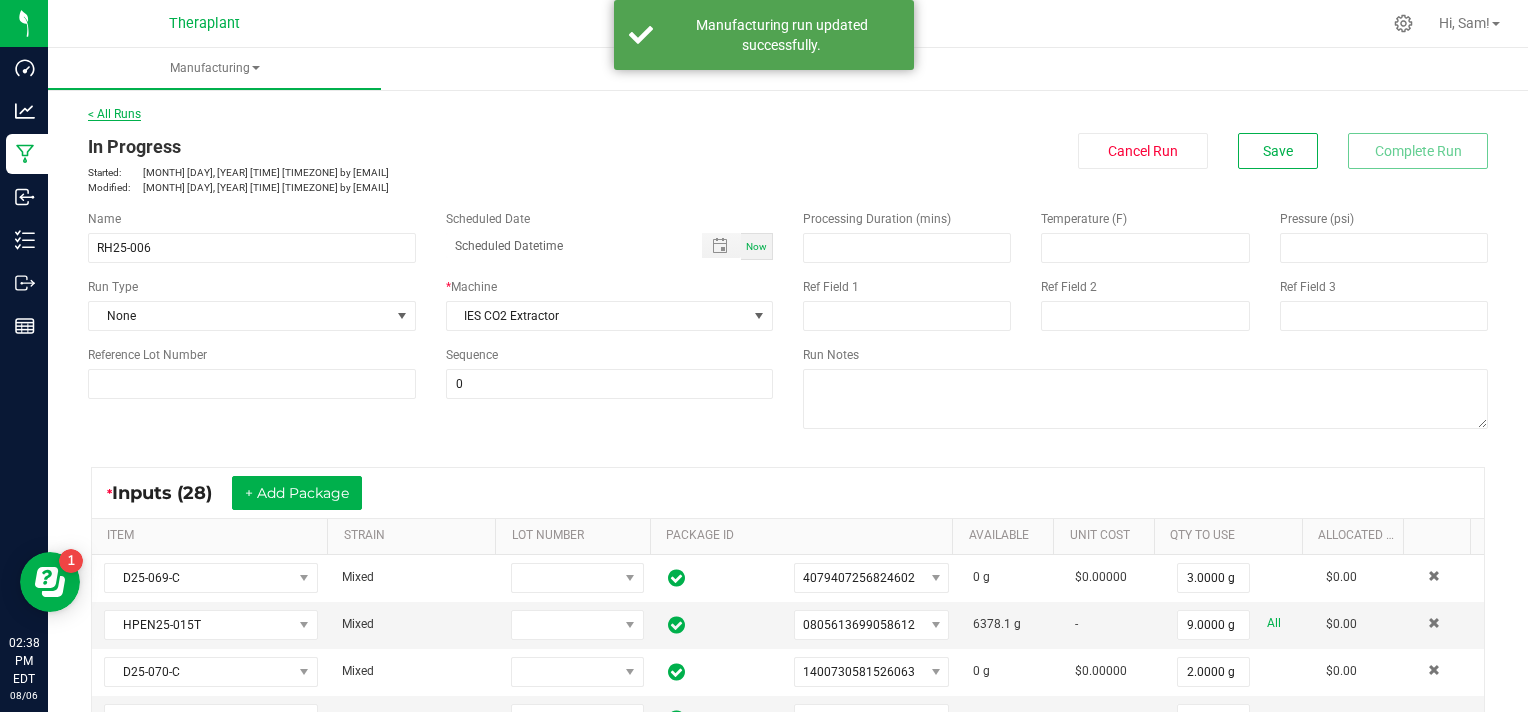 click on "< All Runs" at bounding box center (114, 114) 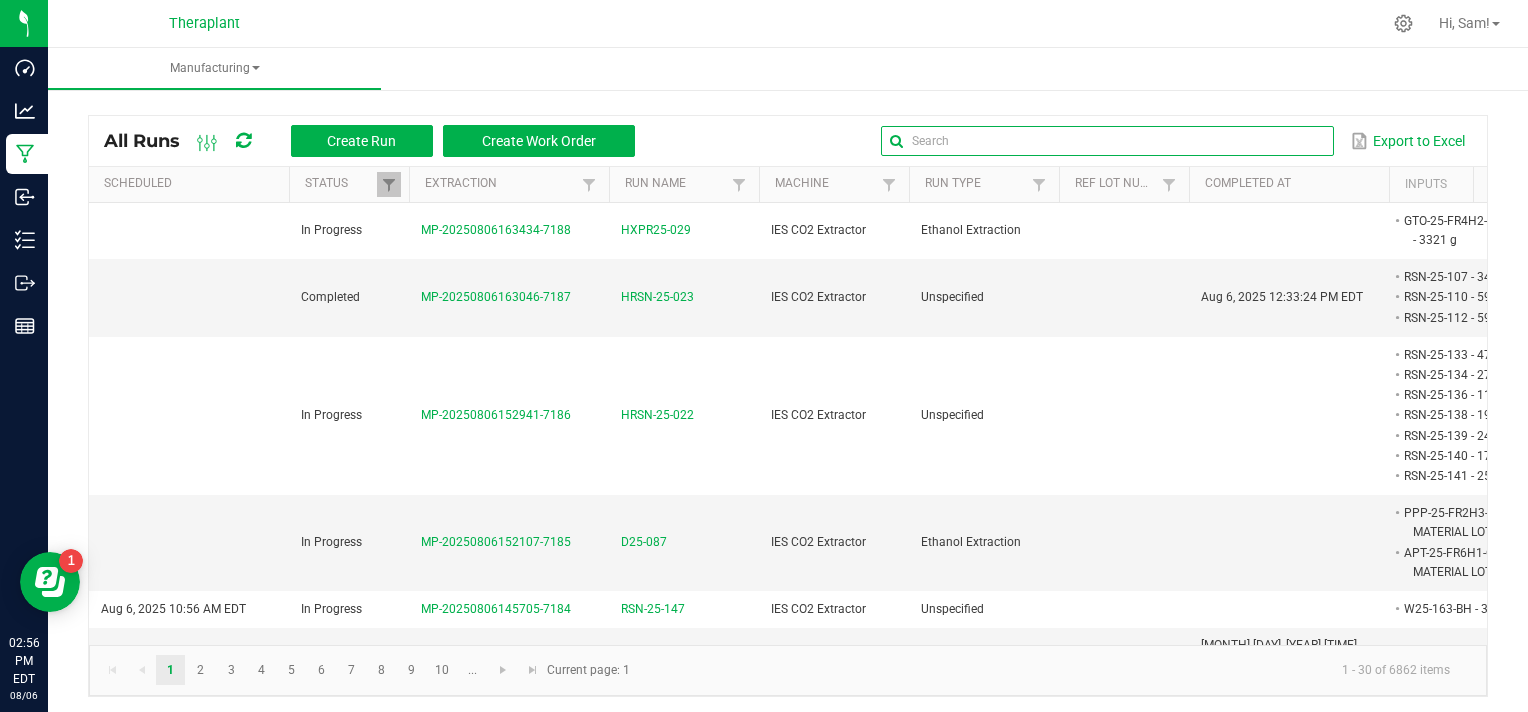 click at bounding box center [1107, 141] 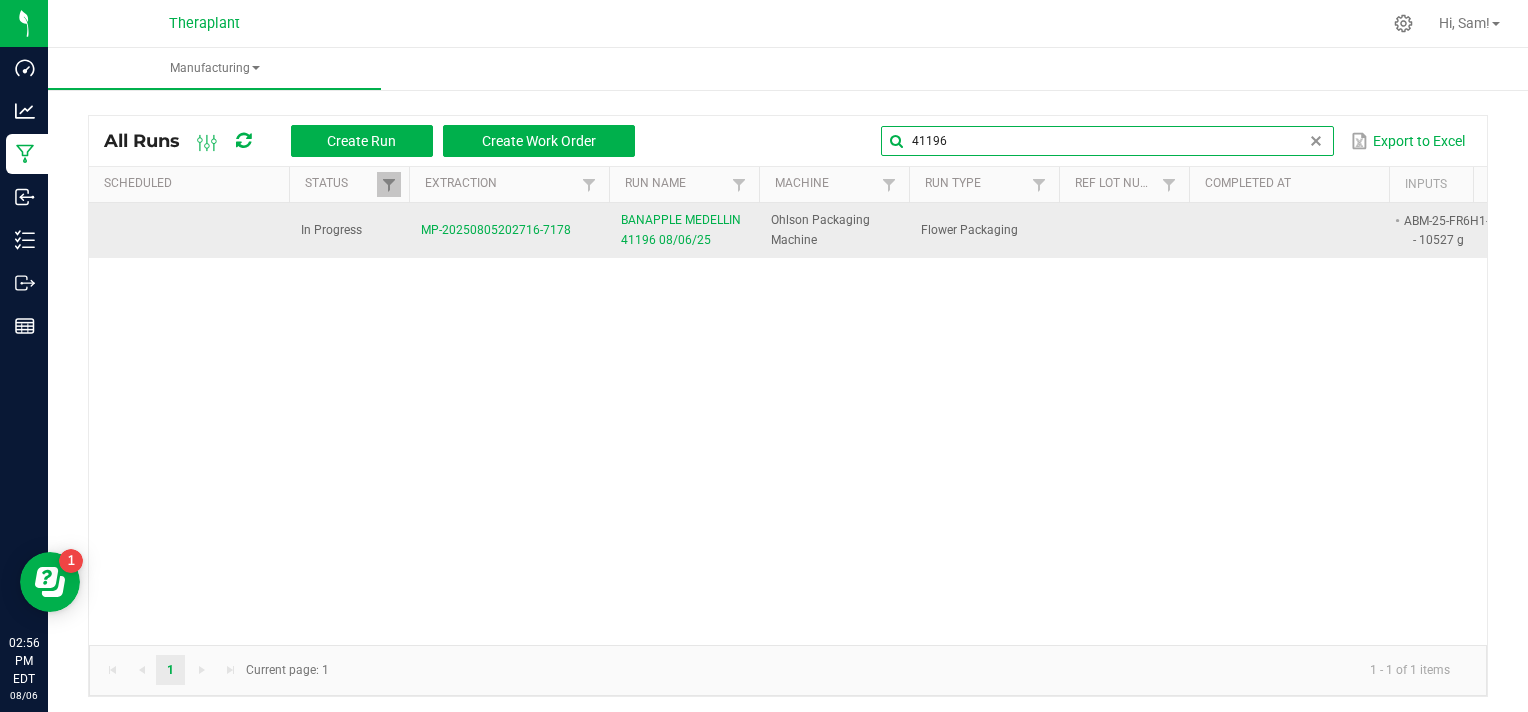 type on "41196" 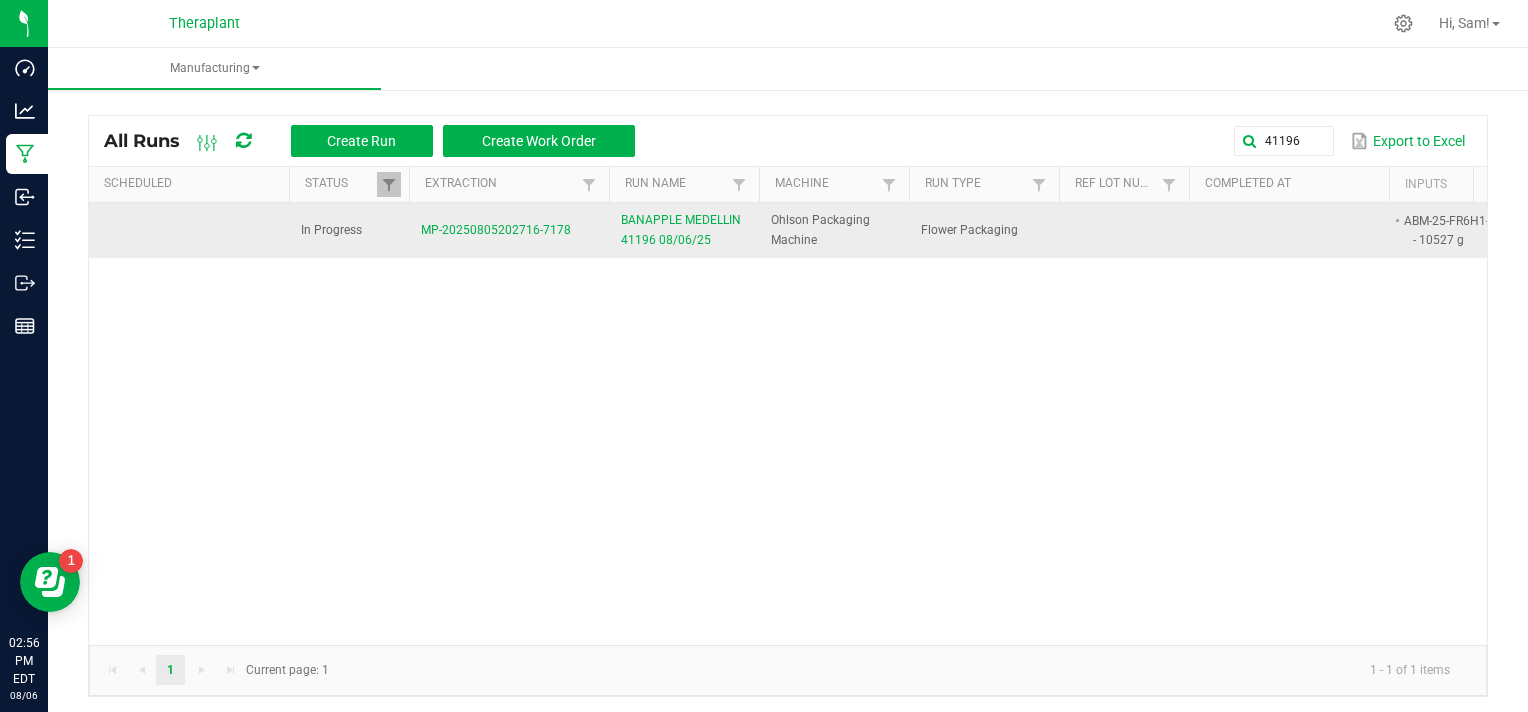 click on "MP-20250805202716-7178" at bounding box center (496, 230) 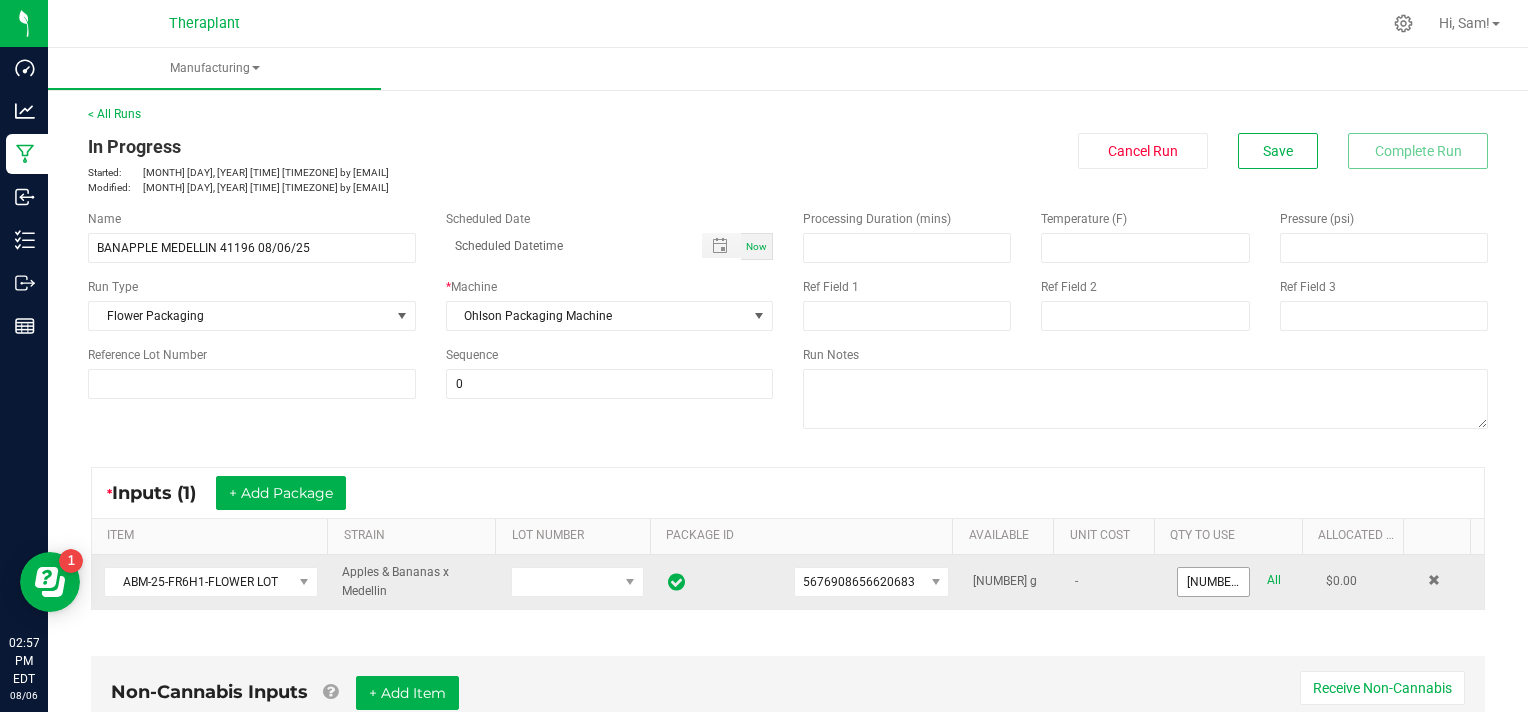 click on "[NUMBER]" at bounding box center [1213, 582] 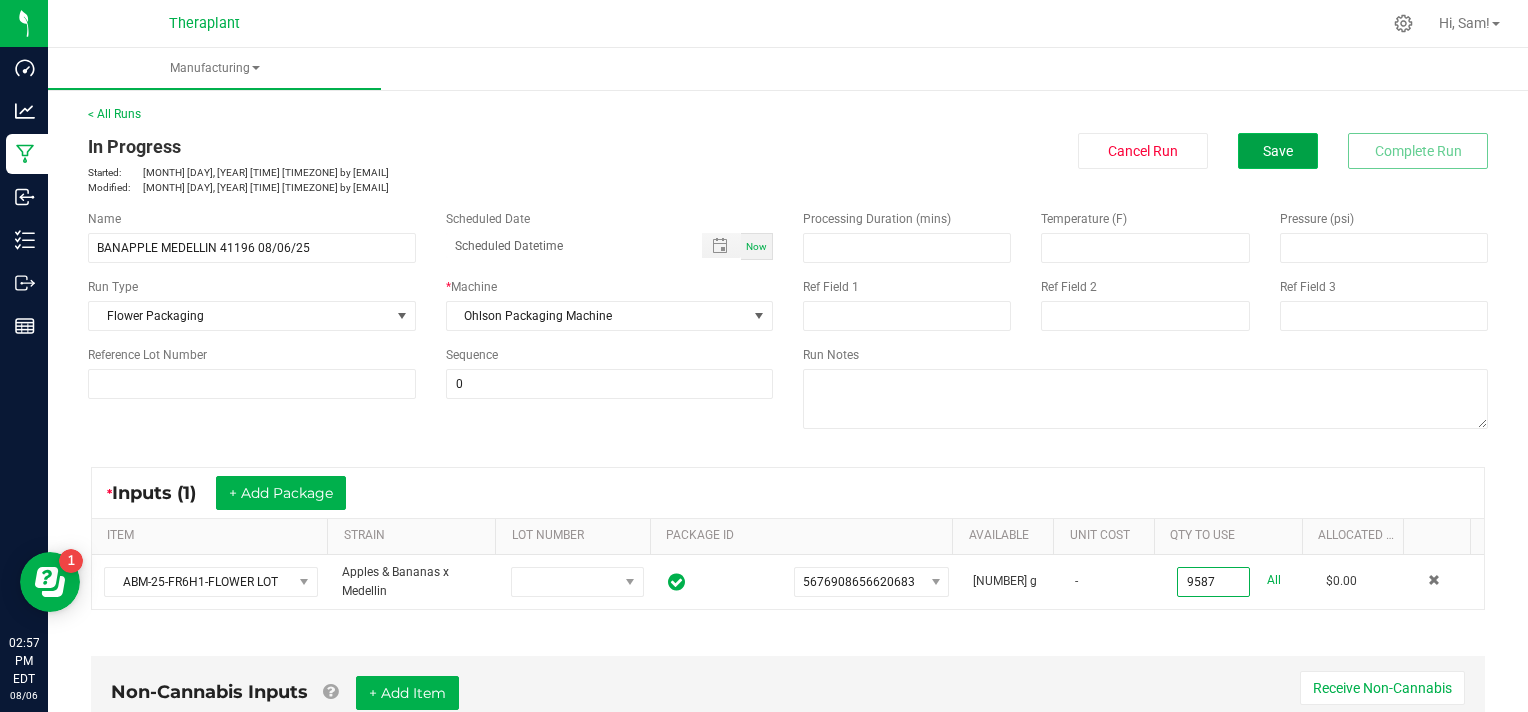 type on "[NUMBER] g" 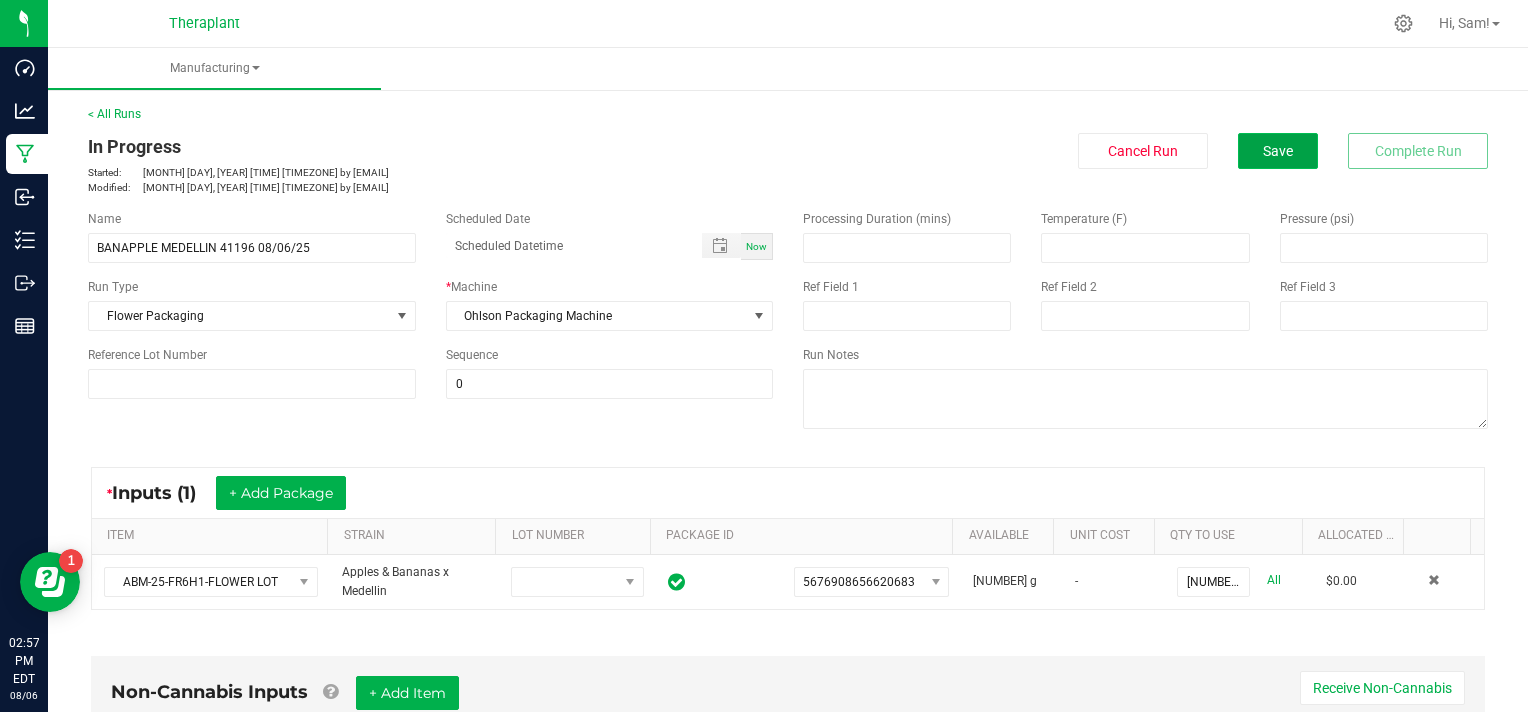 click on "Save" at bounding box center (1278, 151) 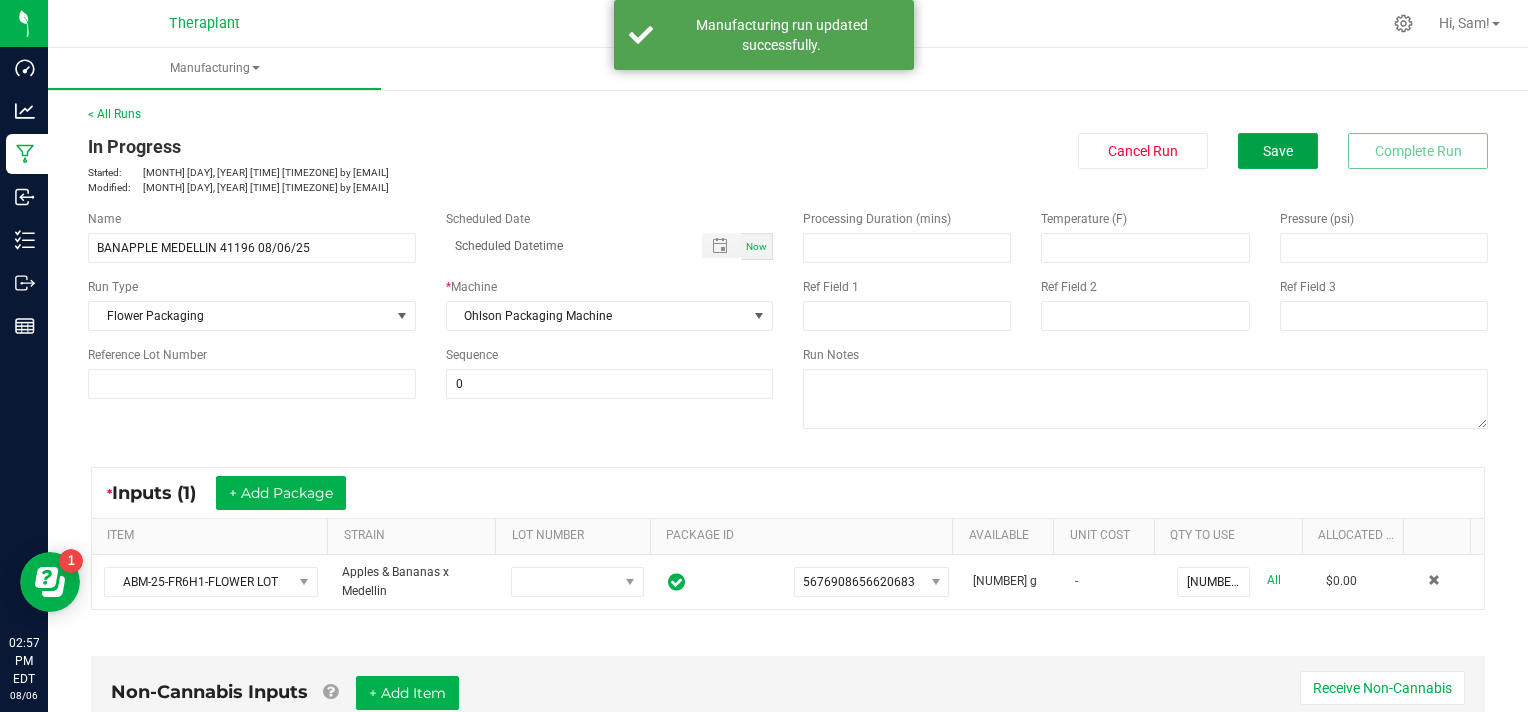 click on "Save" at bounding box center [1278, 151] 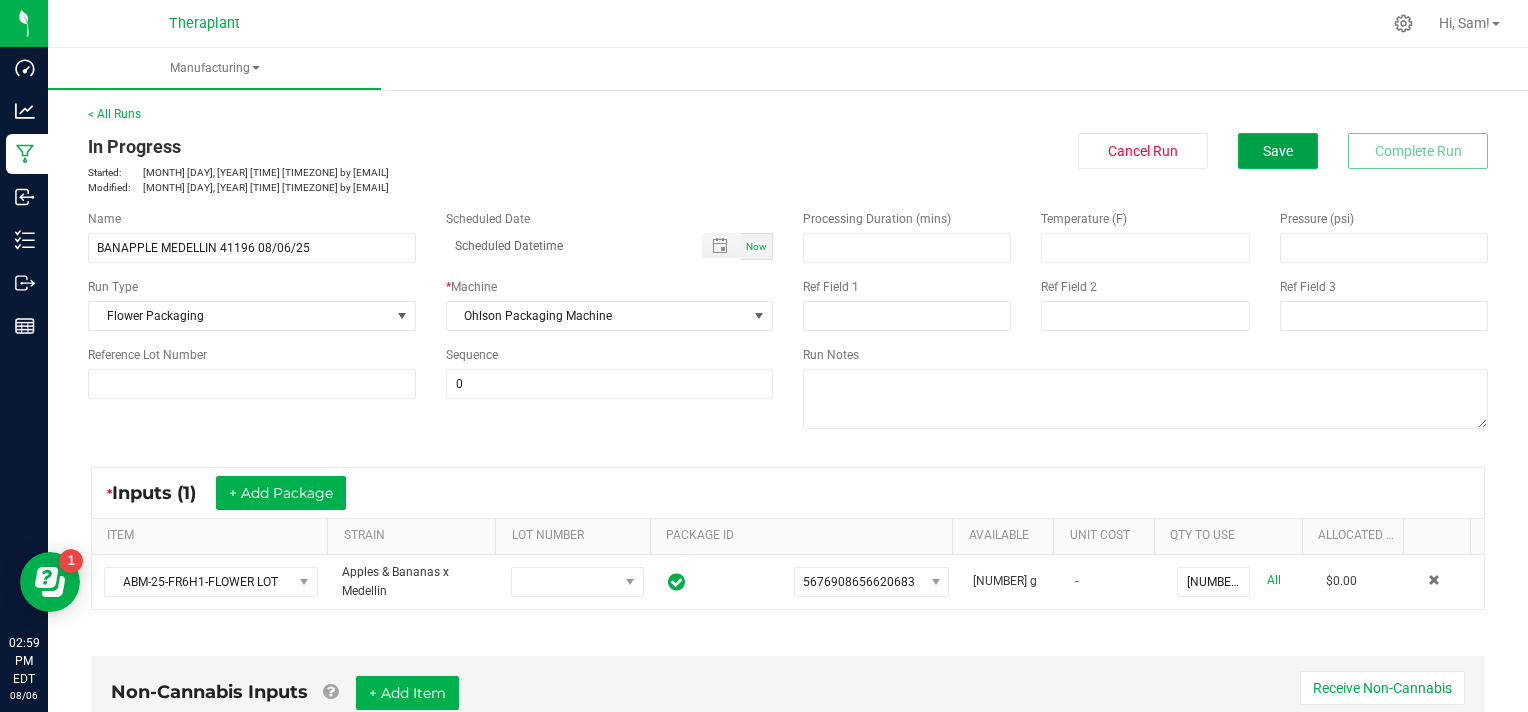 click on "Save" at bounding box center (1278, 151) 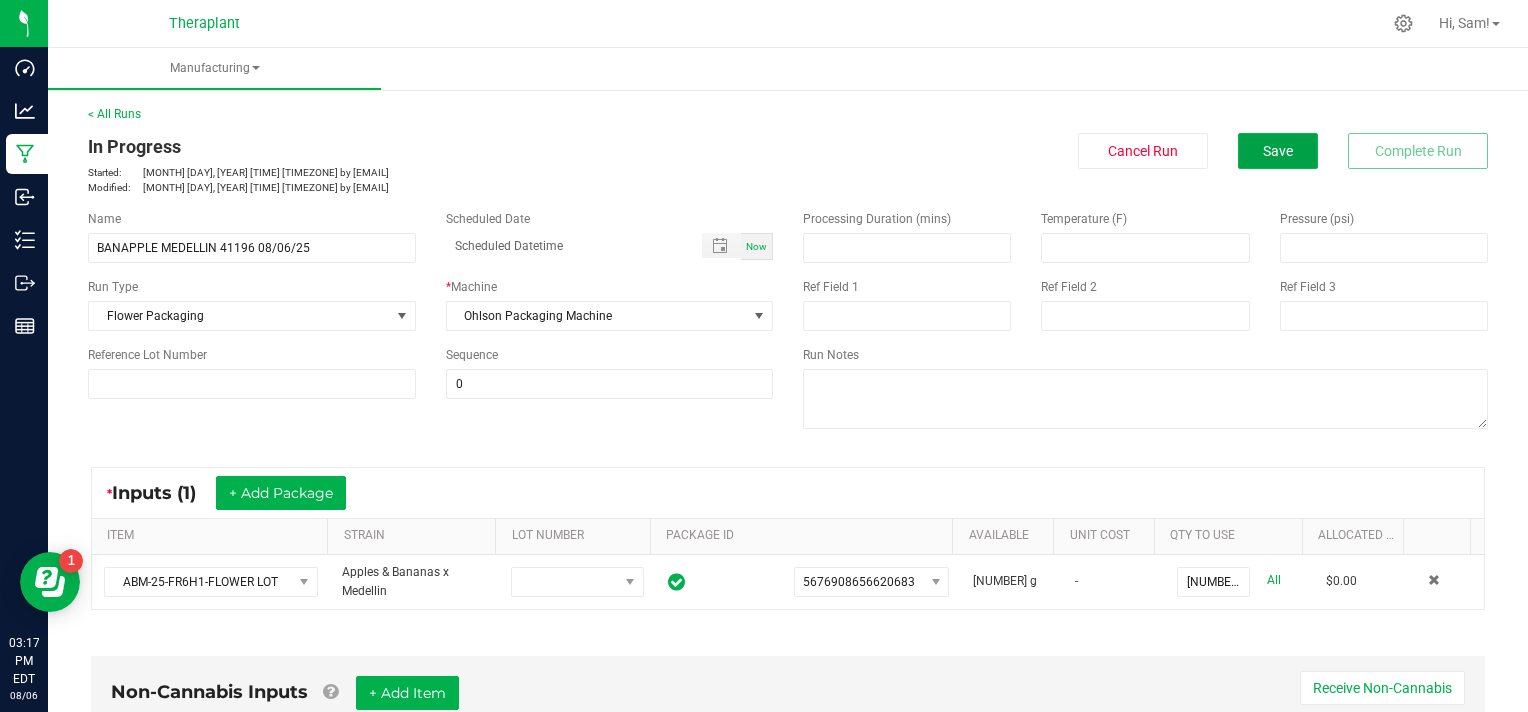 click on "Save" at bounding box center (1278, 151) 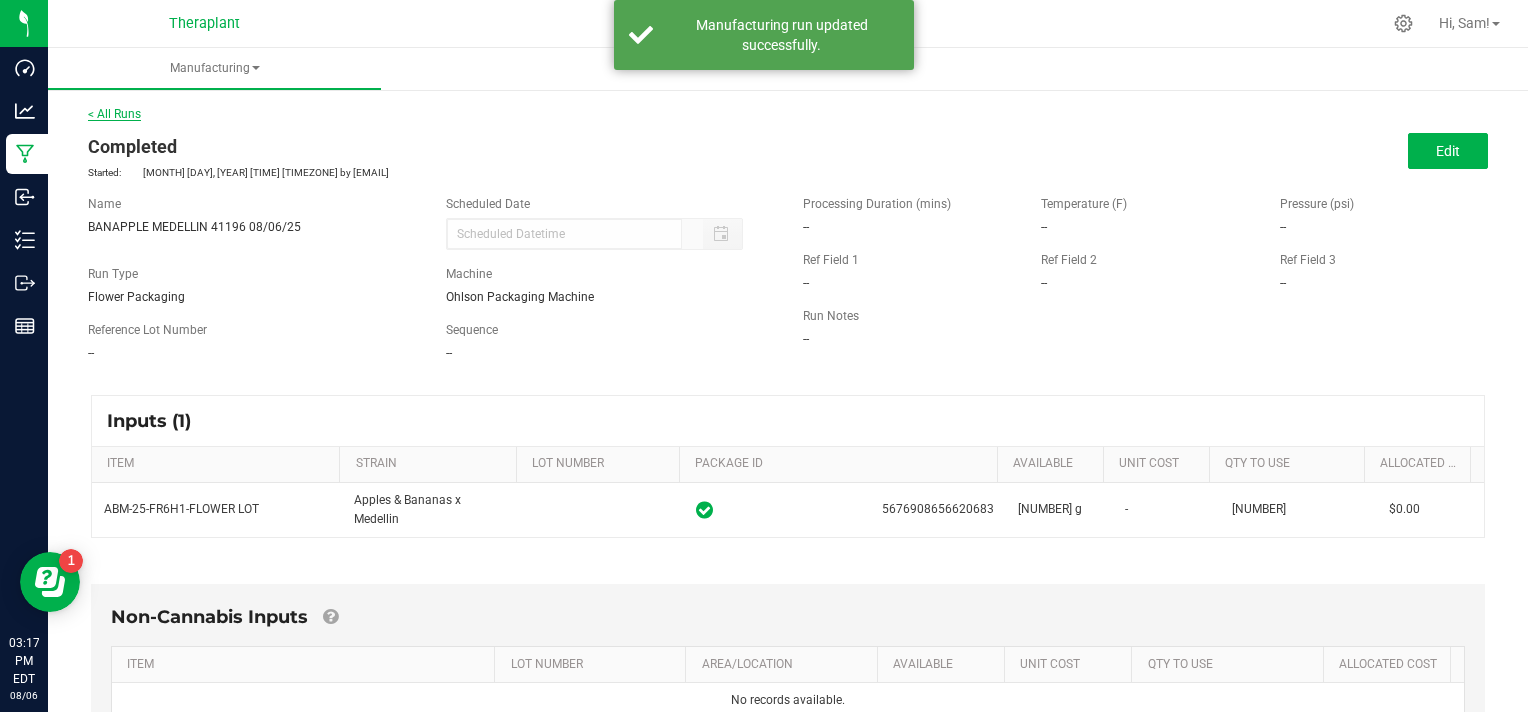 click on "< All Runs" at bounding box center (114, 114) 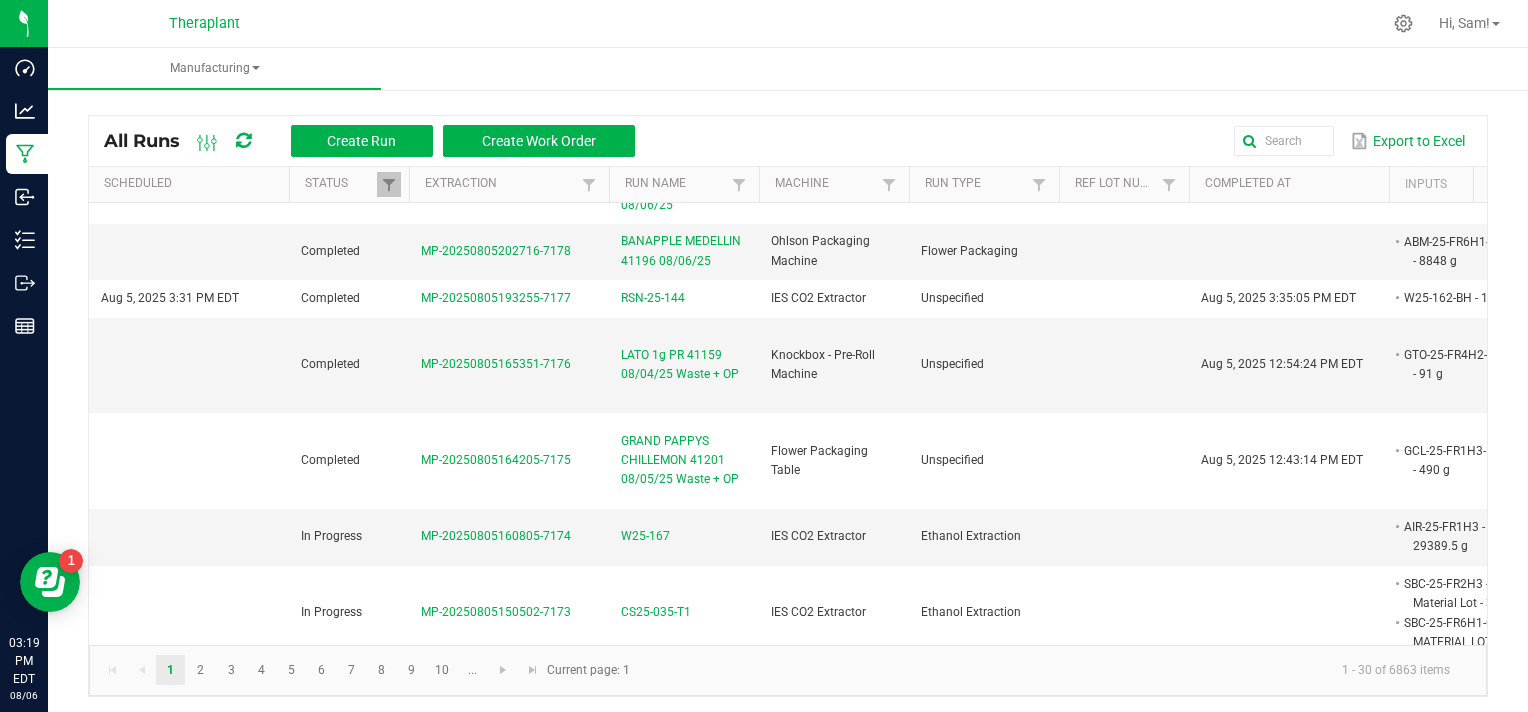 scroll, scrollTop: 870, scrollLeft: 0, axis: vertical 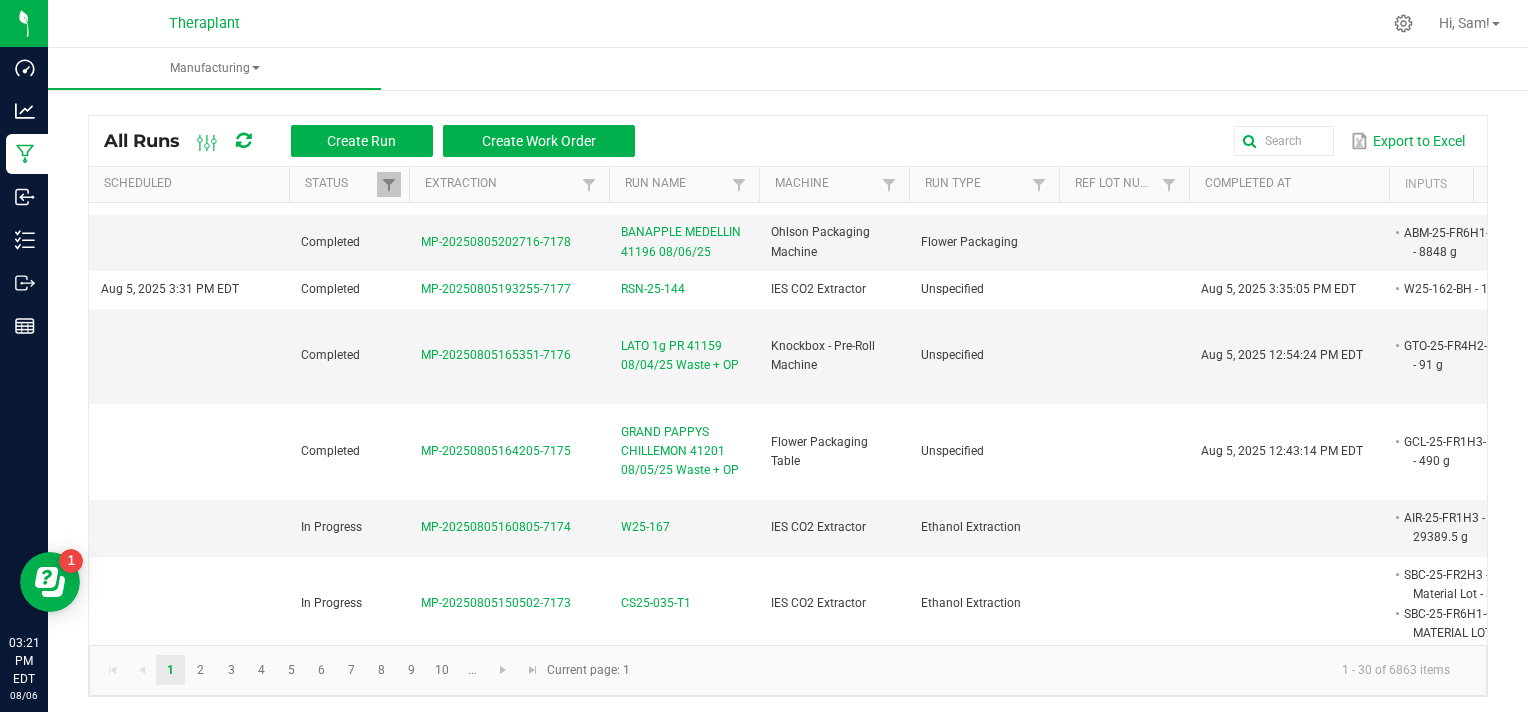 click on "Manufacturing" at bounding box center (812, 69) 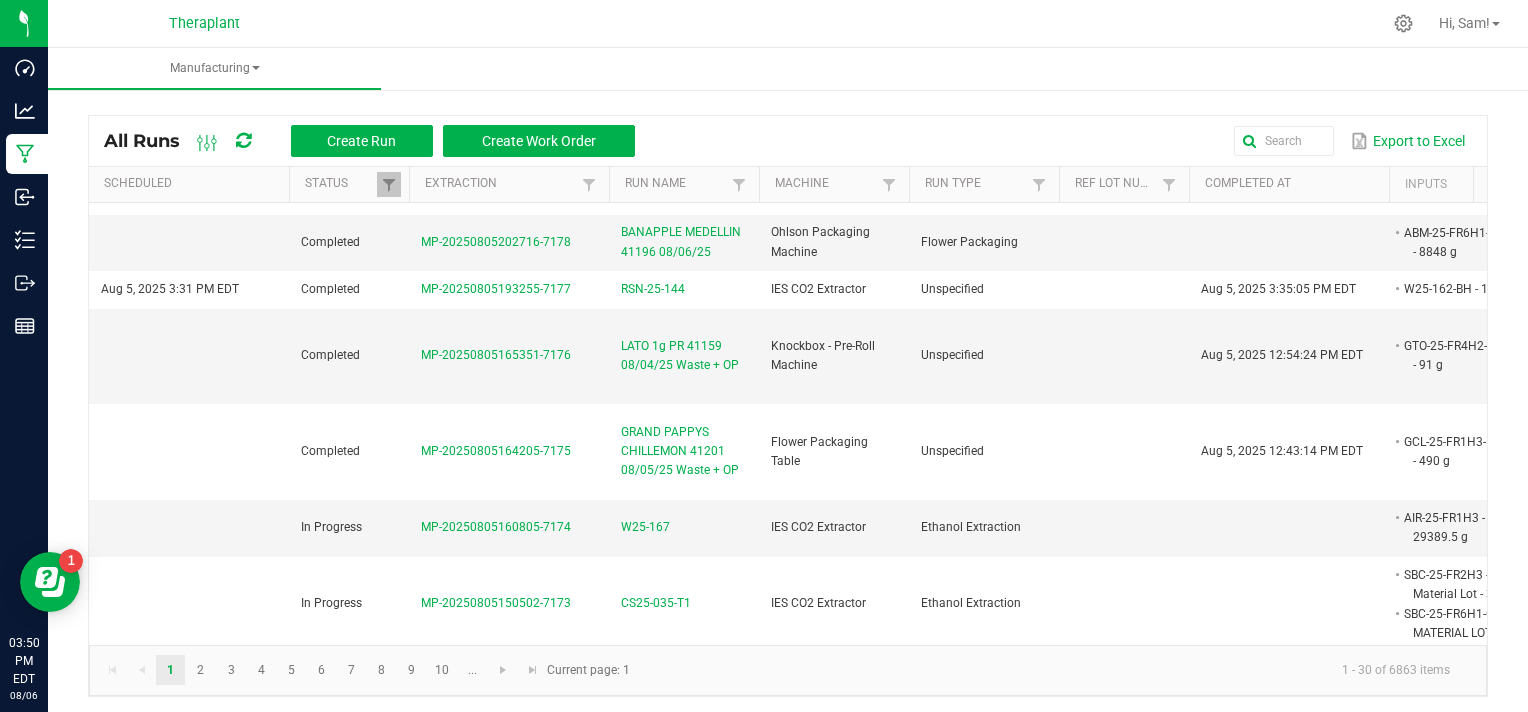 drag, startPoint x: 1048, startPoint y: 670, endPoint x: 1065, endPoint y: 671, distance: 17.029387 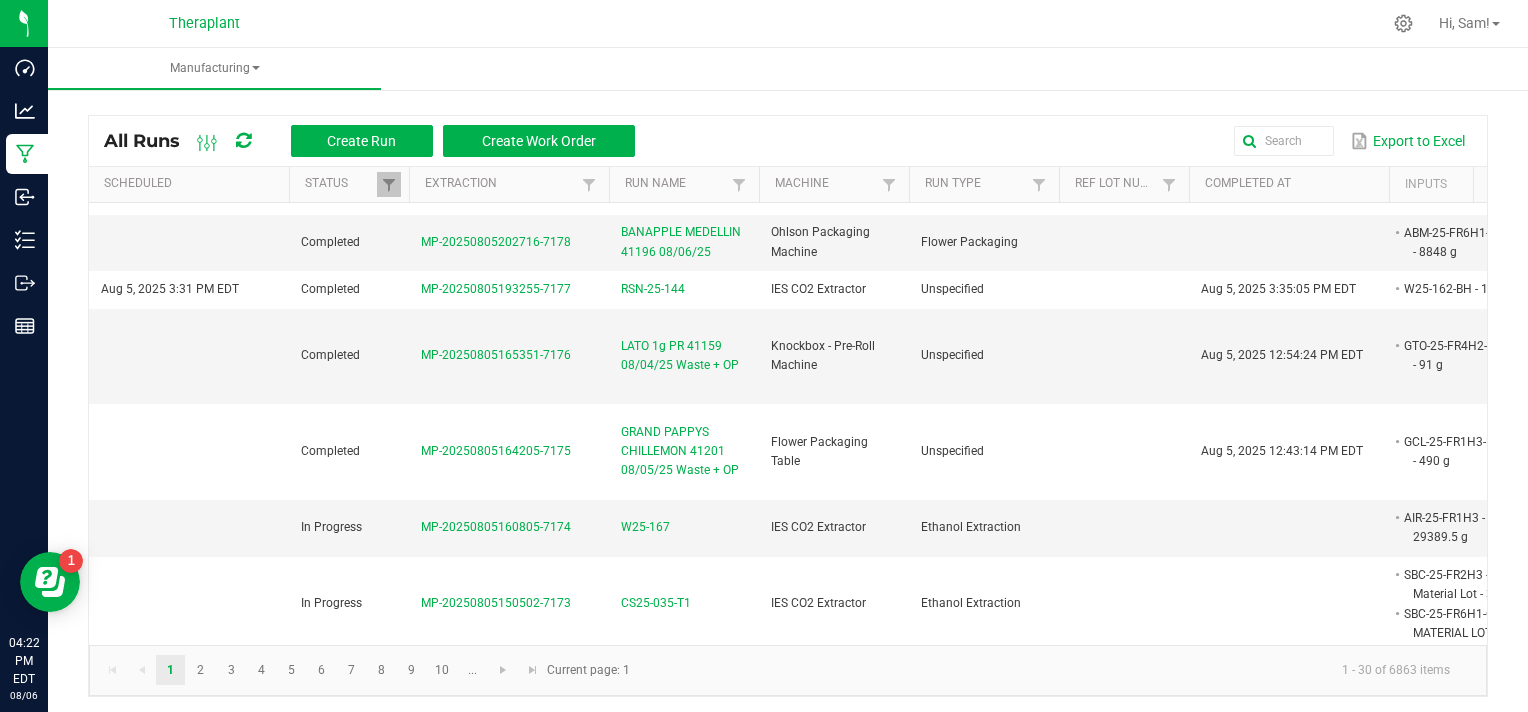 click at bounding box center (869, 23) 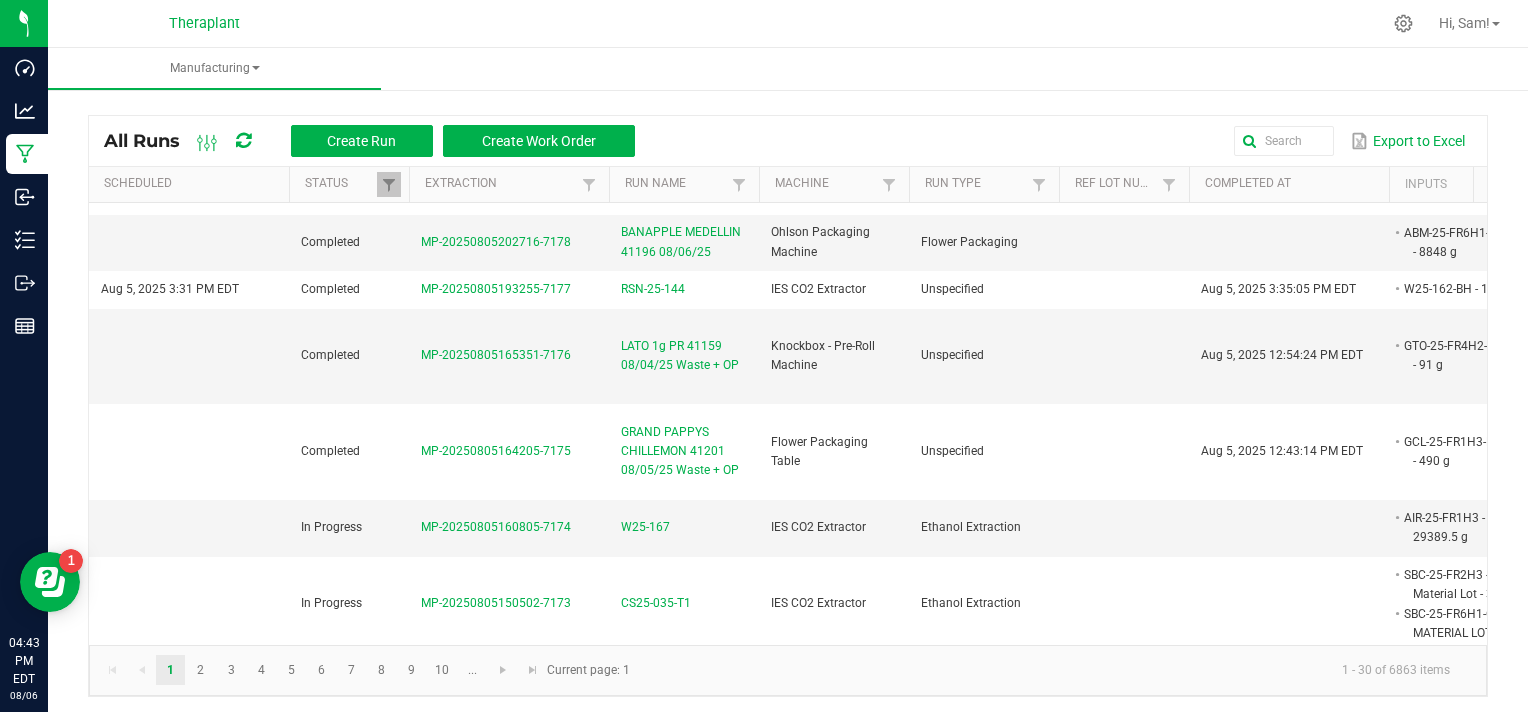 click on "Manufacturing" at bounding box center (812, 69) 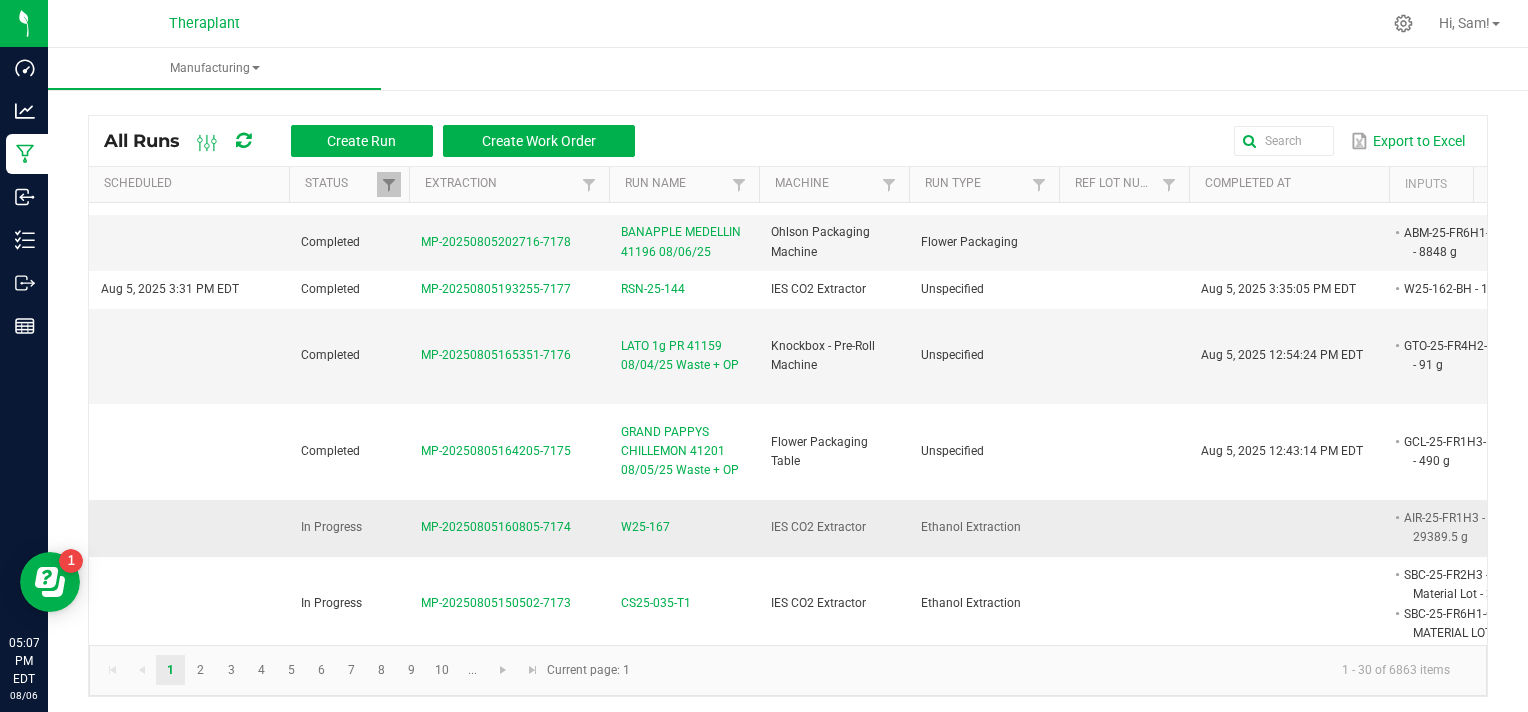 click on "Ethanol Extraction" at bounding box center [984, 528] 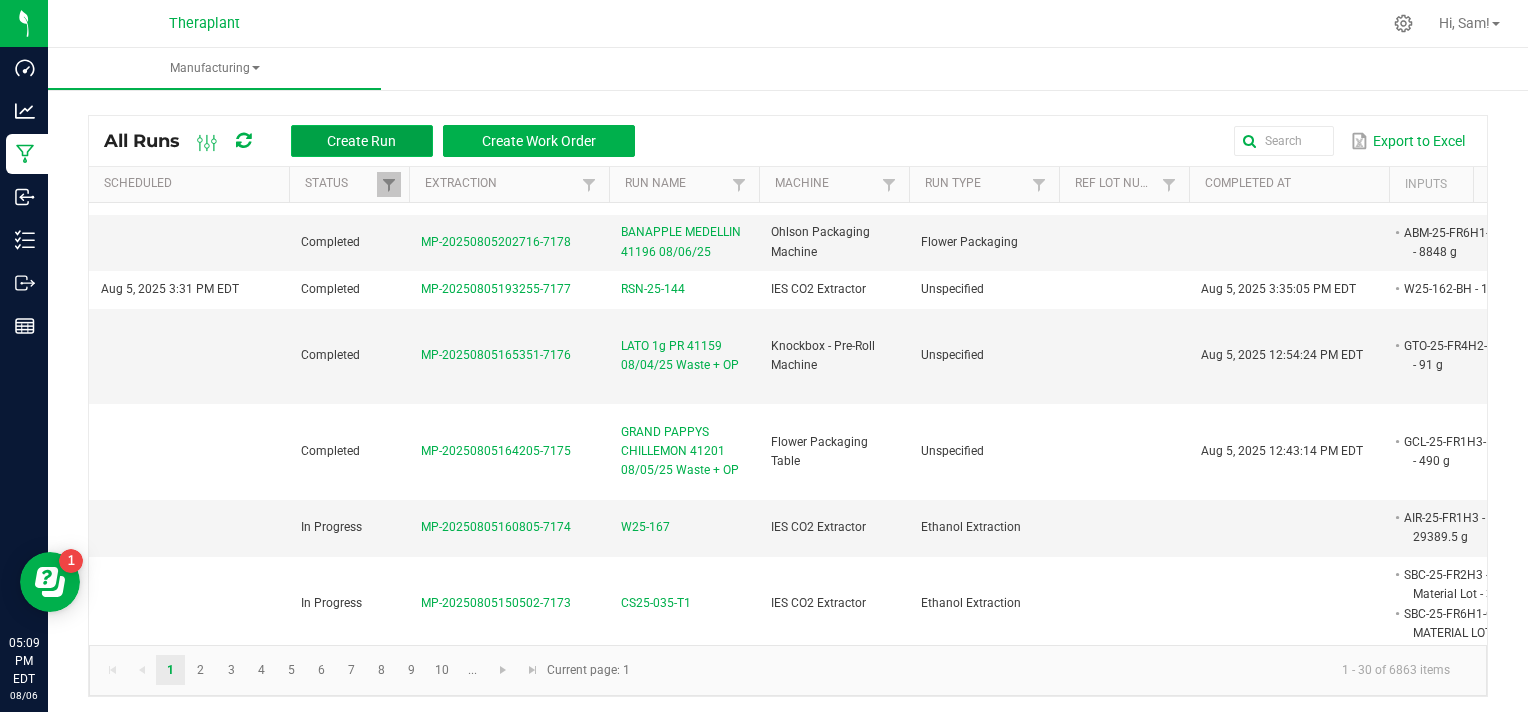 click on "Create Run" at bounding box center [361, 141] 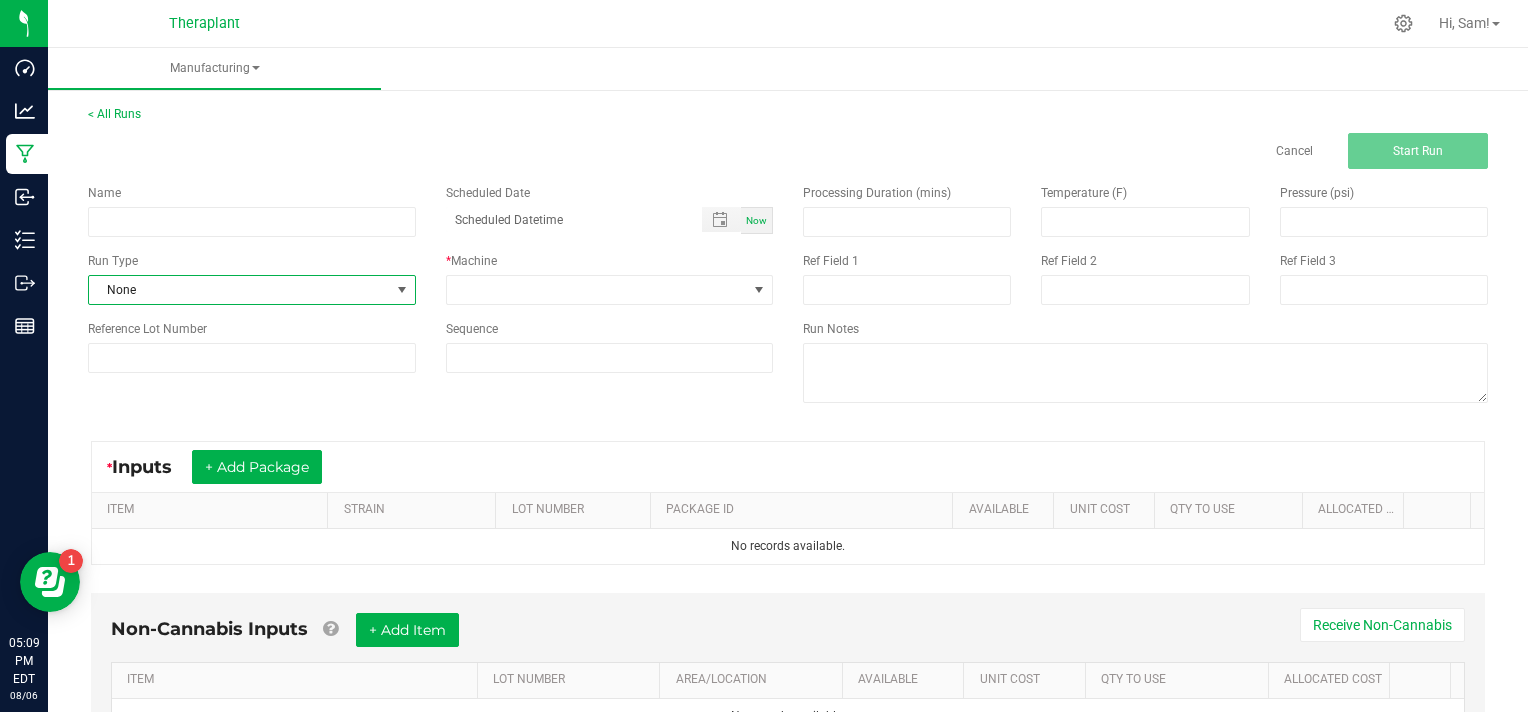 click at bounding box center (402, 290) 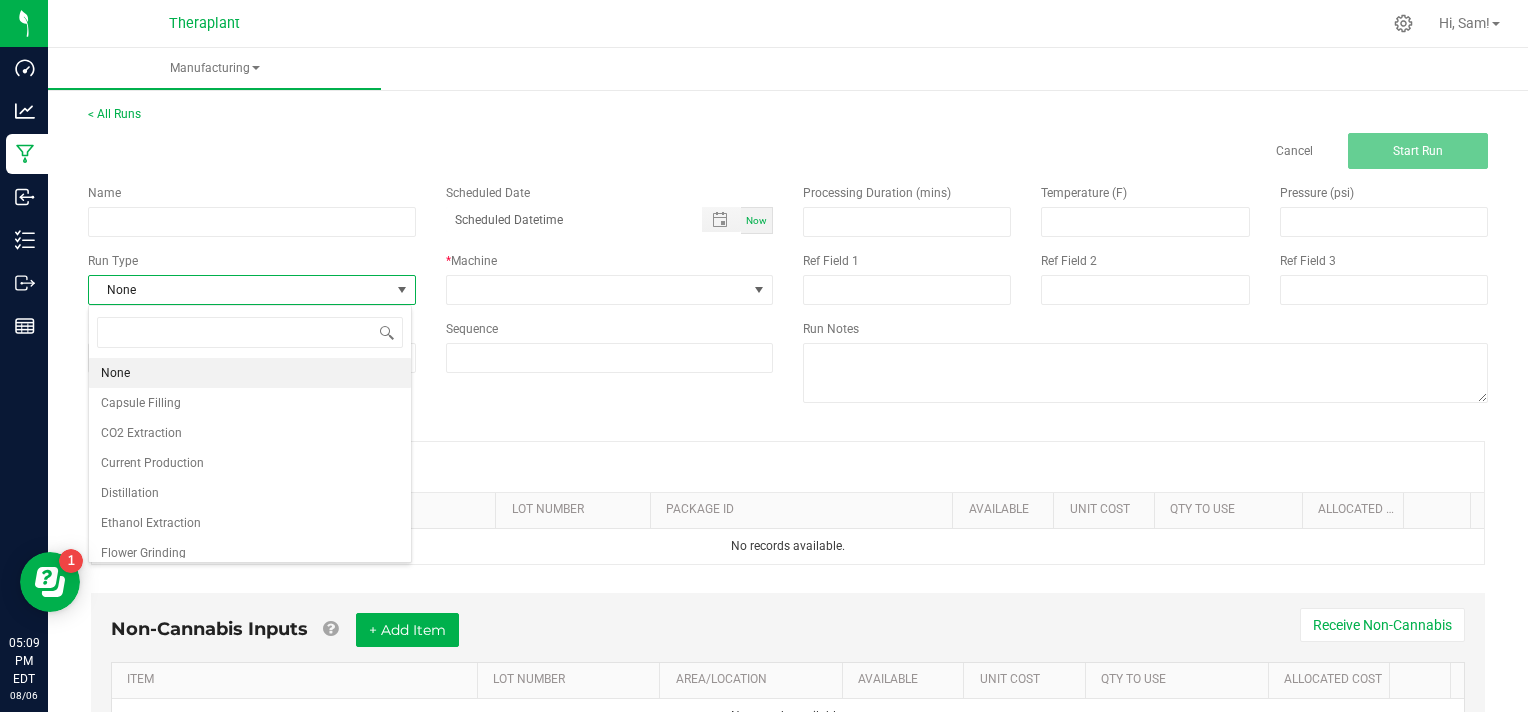 scroll, scrollTop: 99970, scrollLeft: 99676, axis: both 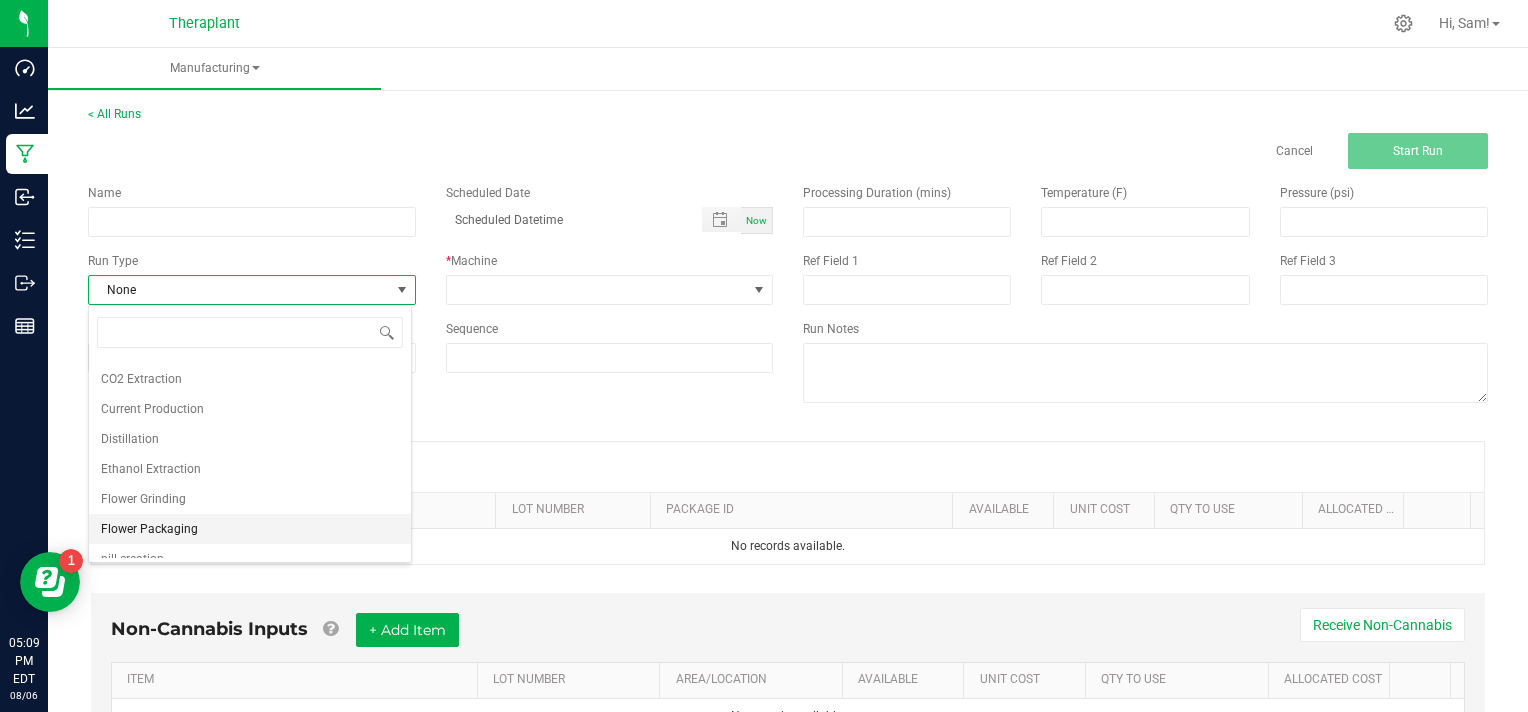 click on "Flower Packaging" at bounding box center [250, 529] 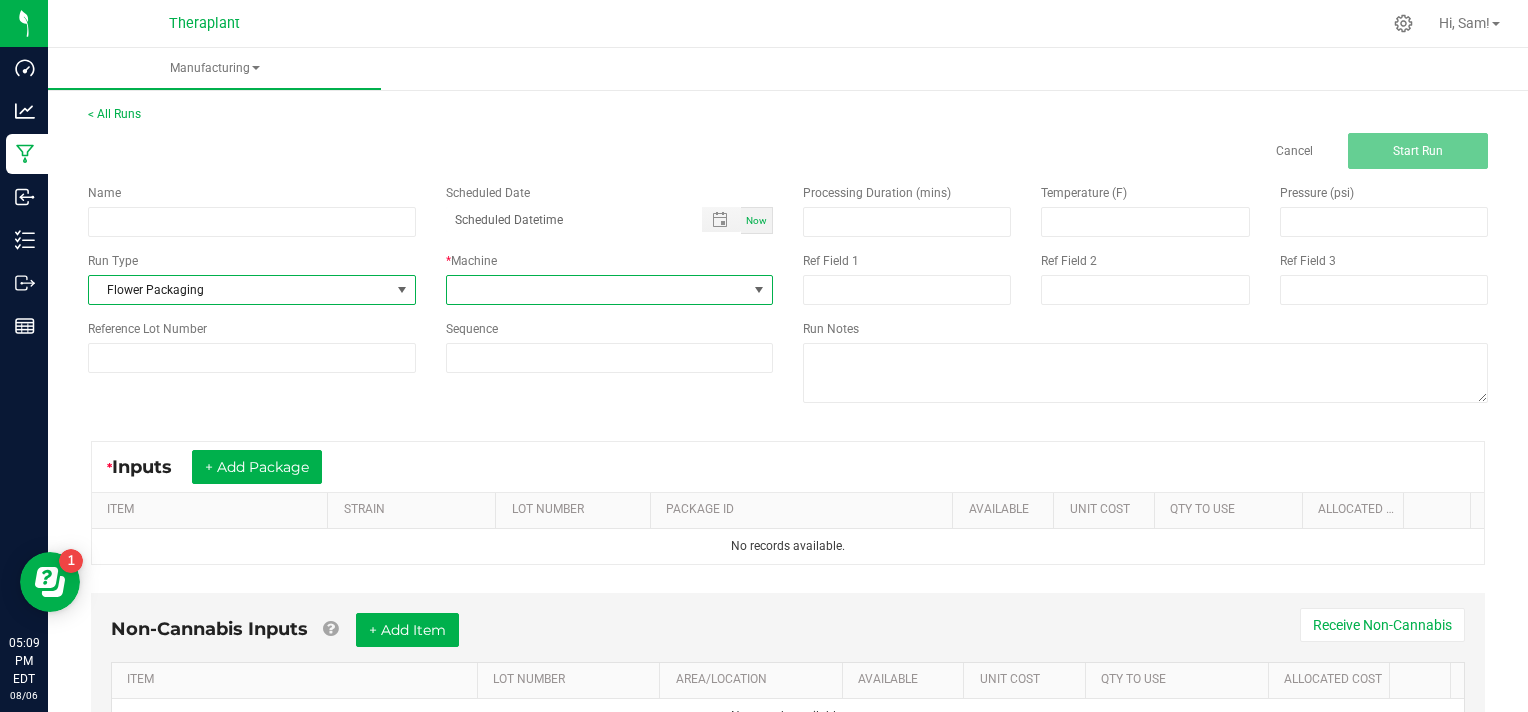 click at bounding box center [759, 290] 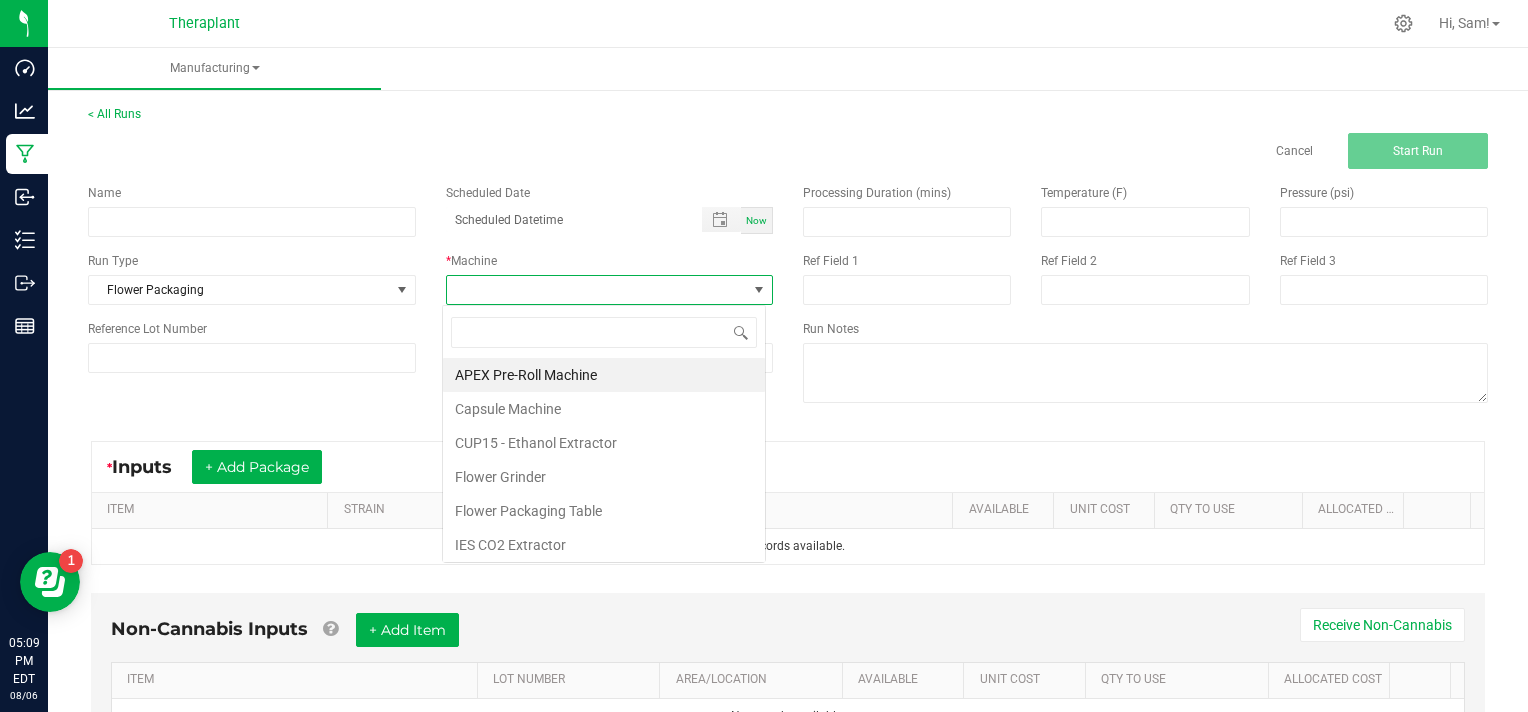 scroll, scrollTop: 99970, scrollLeft: 99676, axis: both 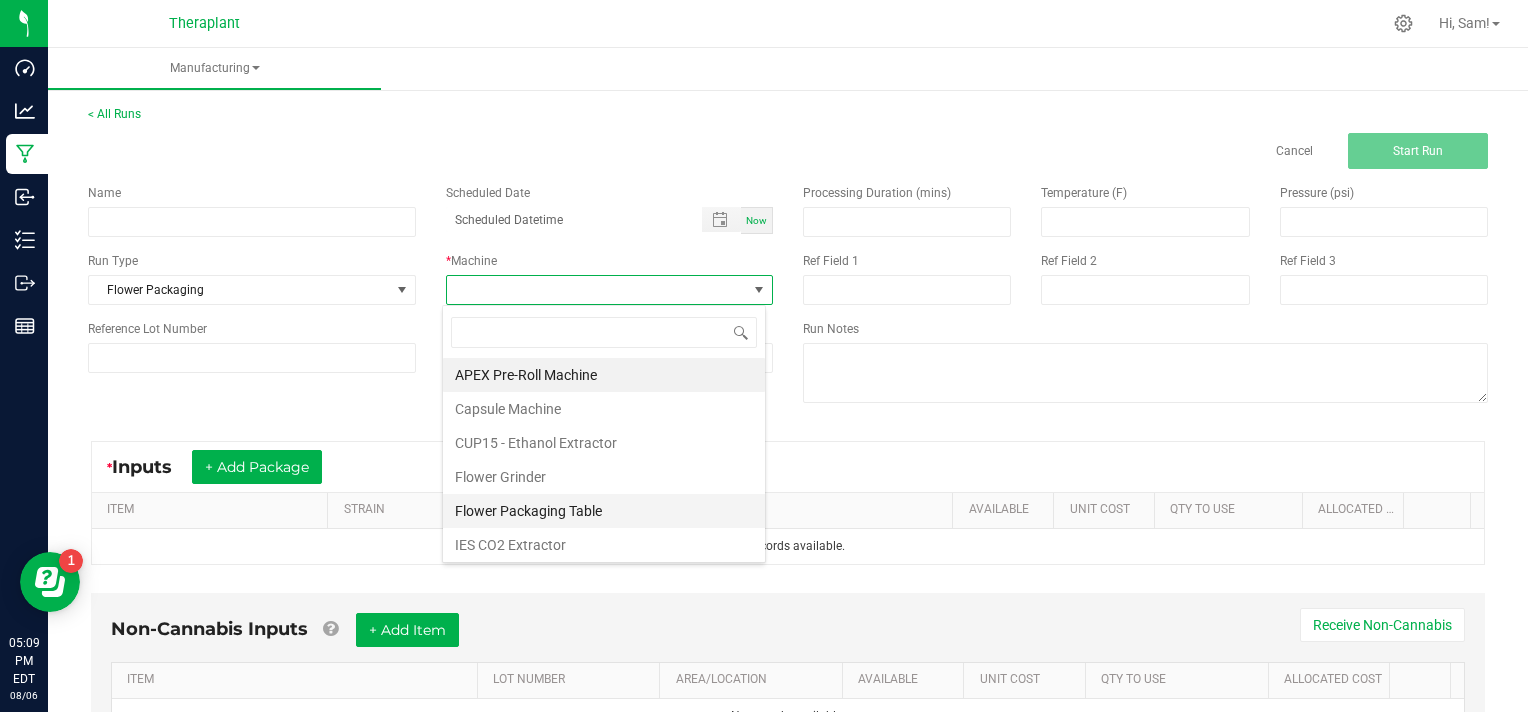 click on "Flower Packaging Table" at bounding box center [604, 511] 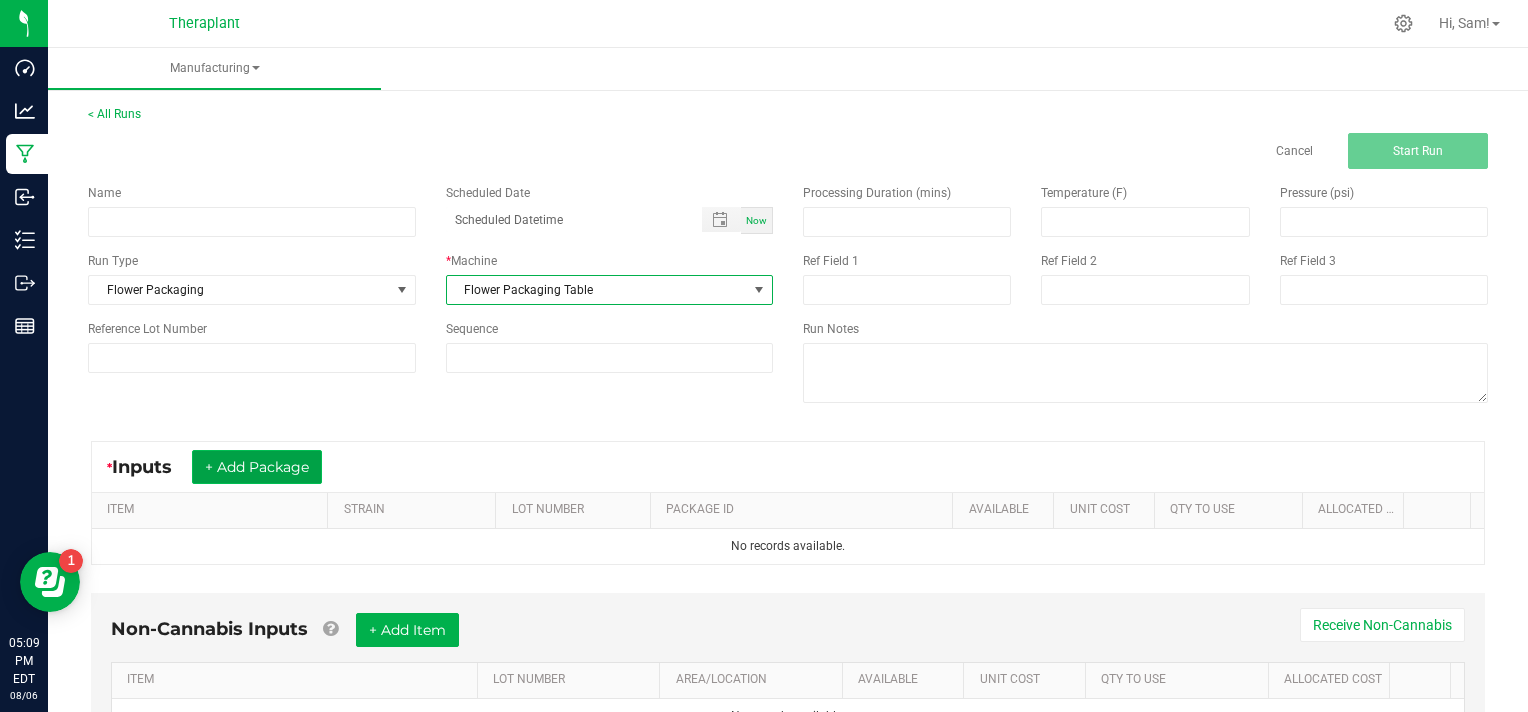 click on "+ Add Package" at bounding box center [257, 467] 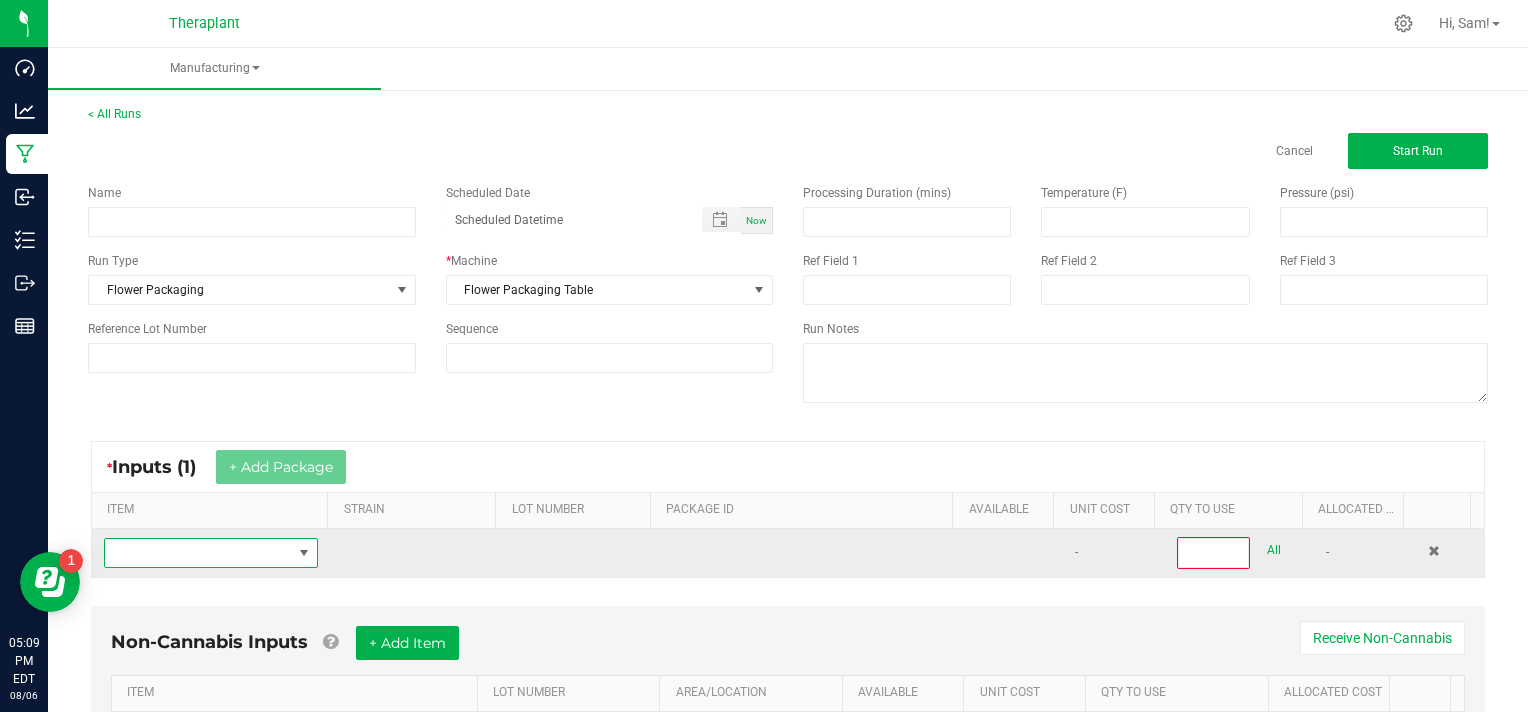 click at bounding box center (198, 553) 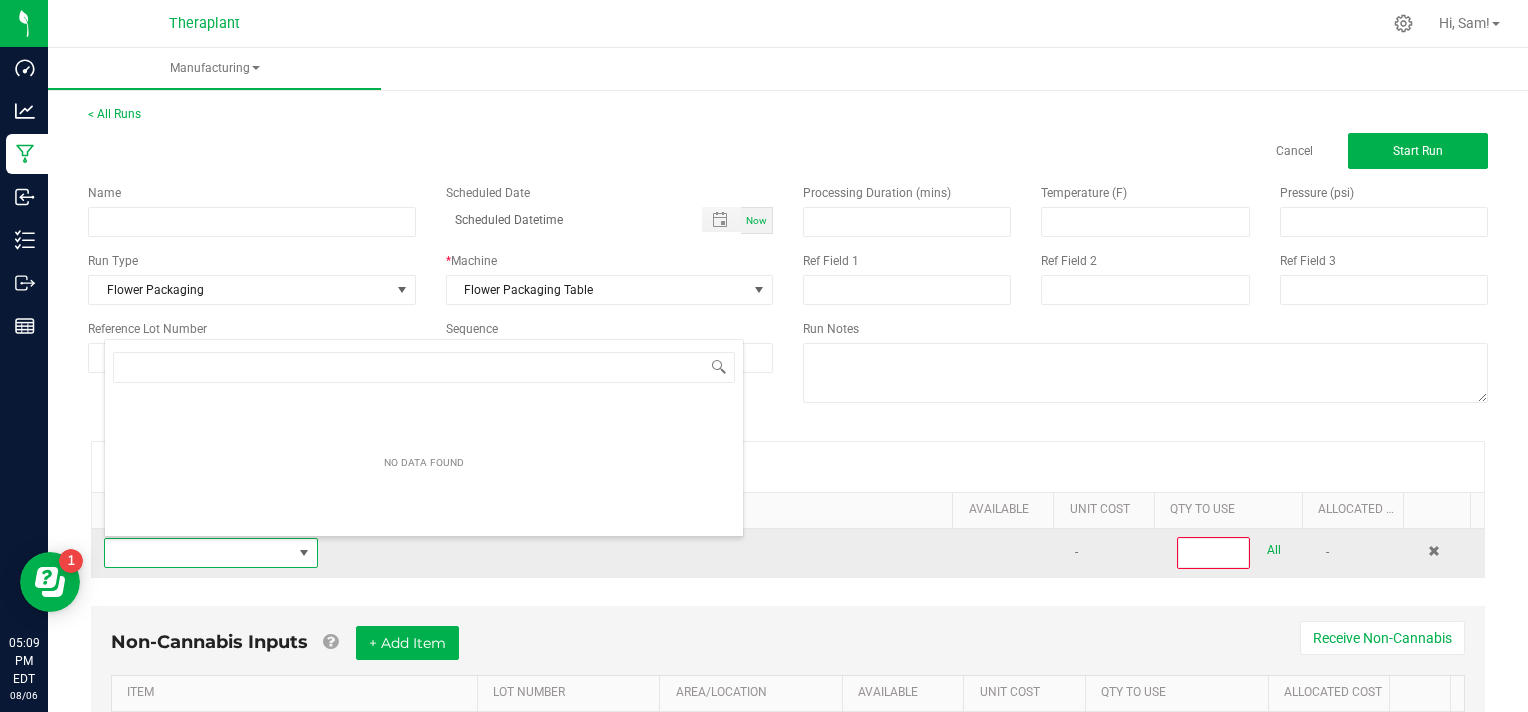 scroll, scrollTop: 99970, scrollLeft: 99791, axis: both 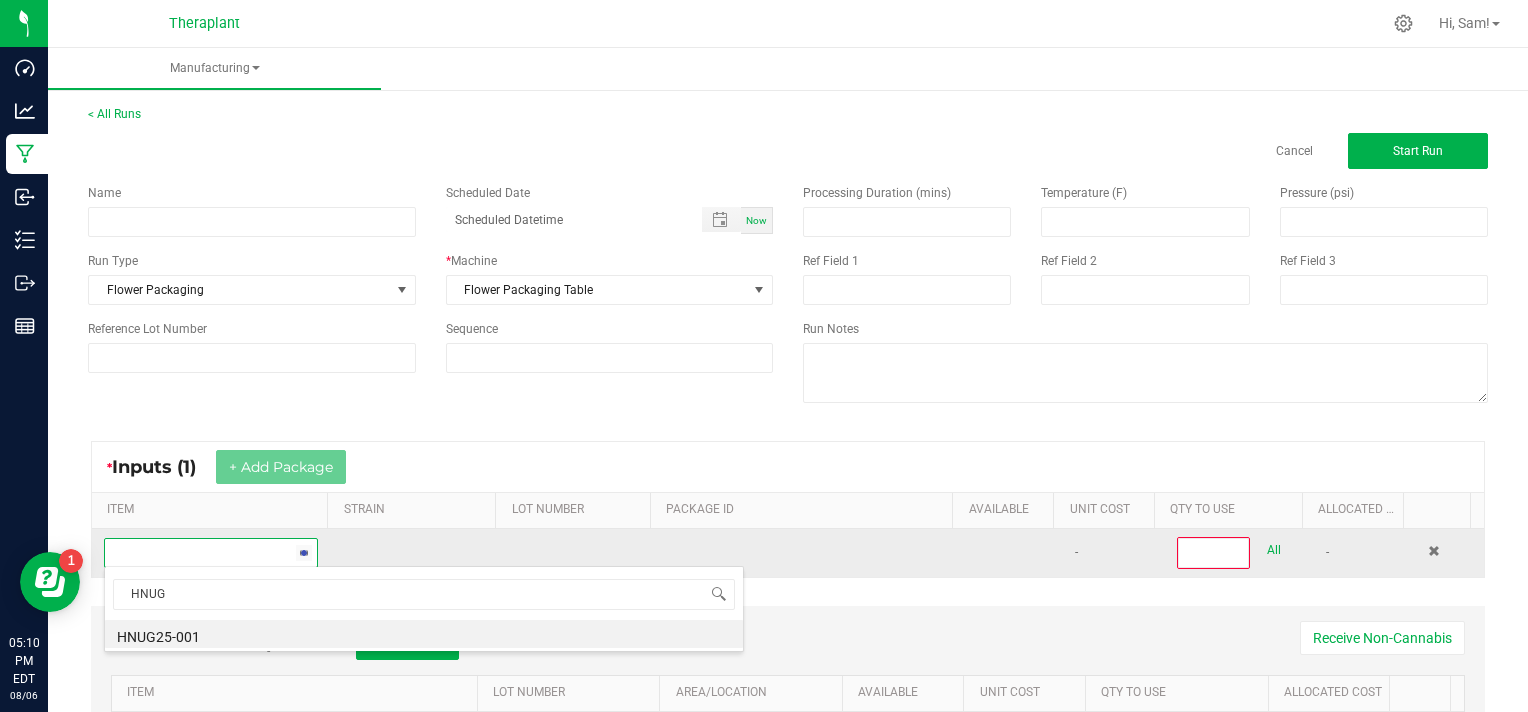 type on "HNUG" 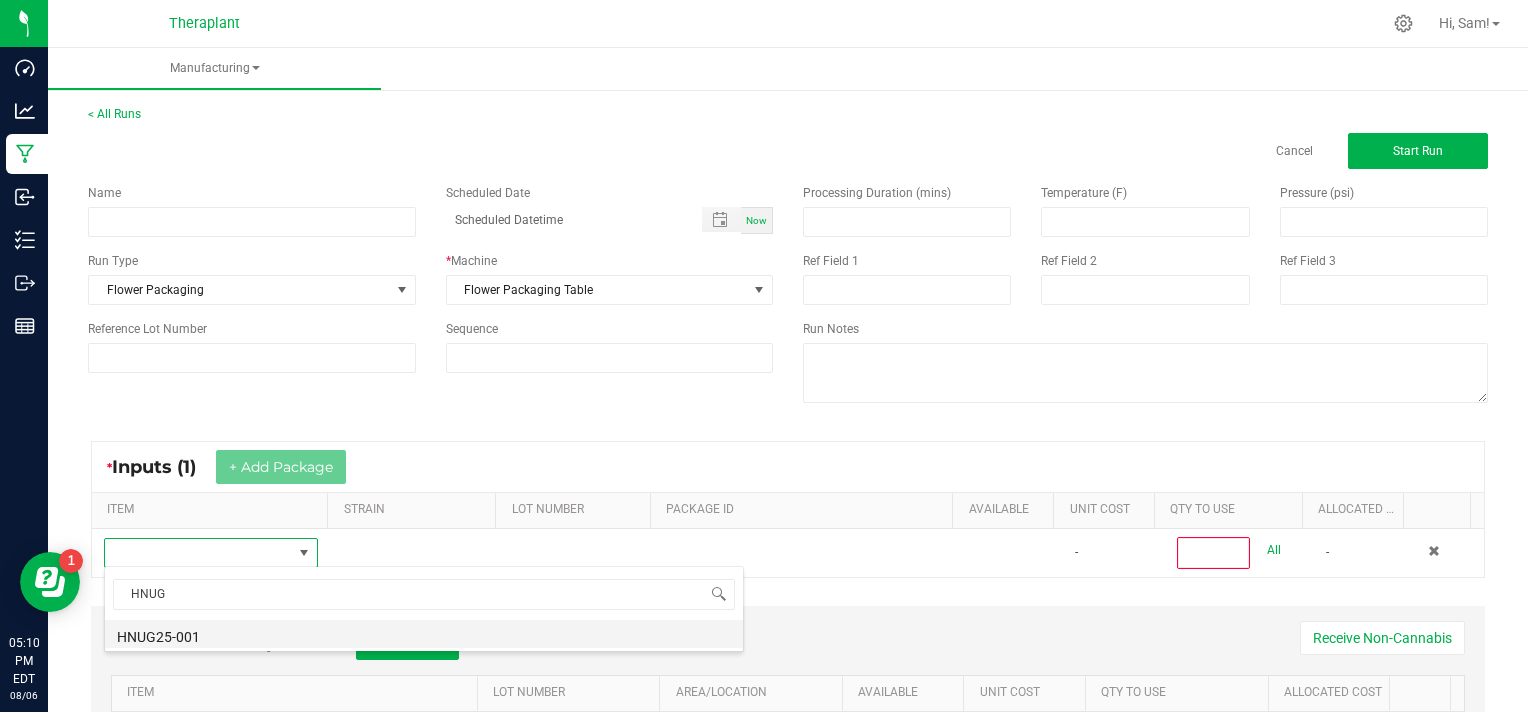 click on "HNUG25-001" at bounding box center [424, 634] 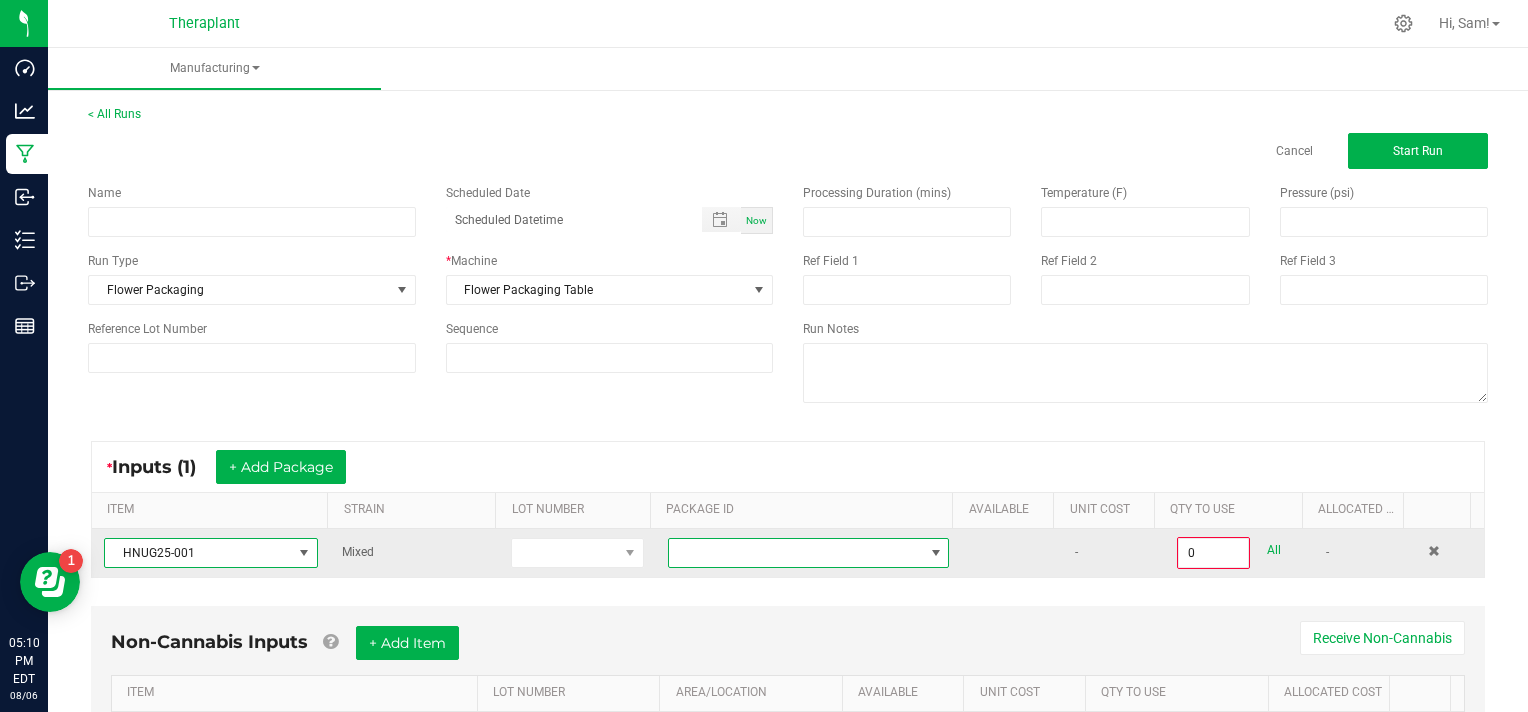 click at bounding box center [936, 553] 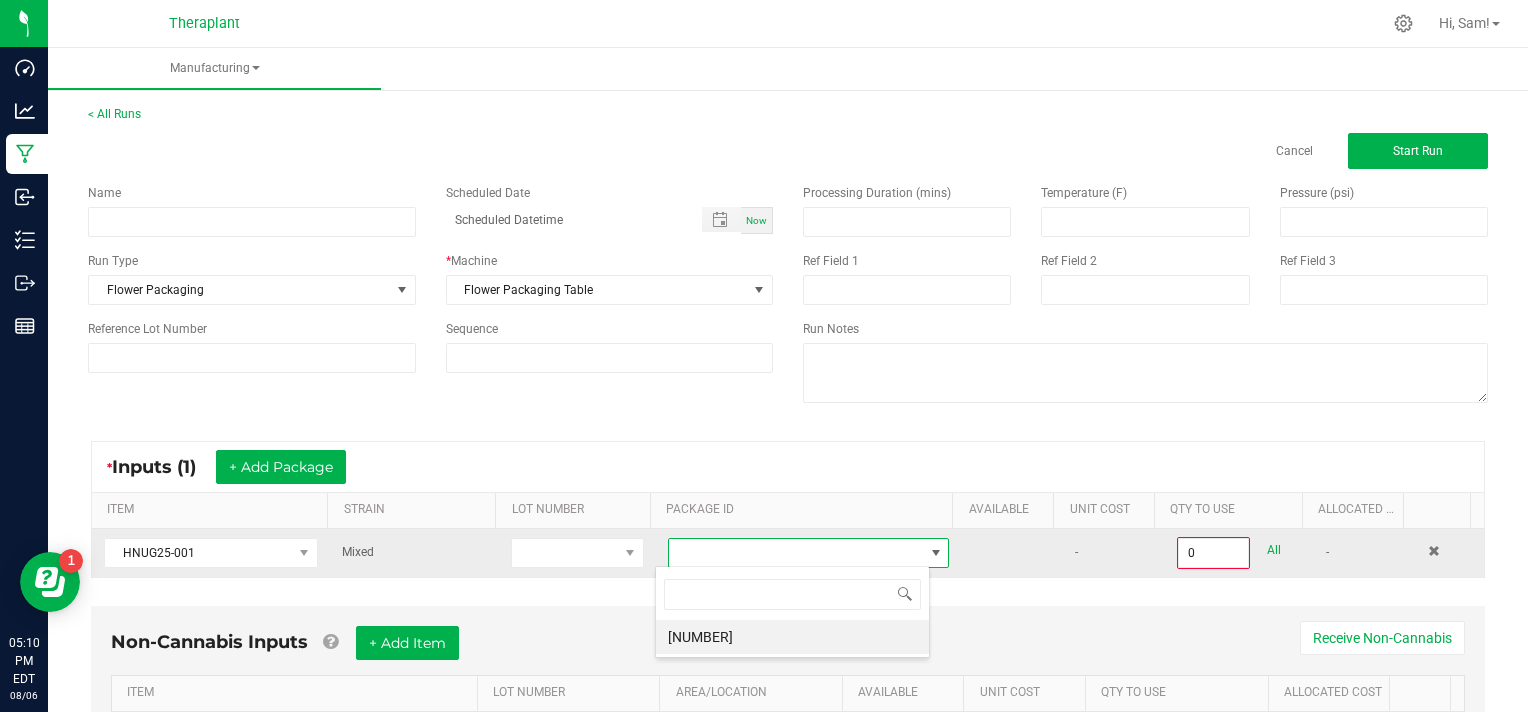 scroll, scrollTop: 99970, scrollLeft: 99724, axis: both 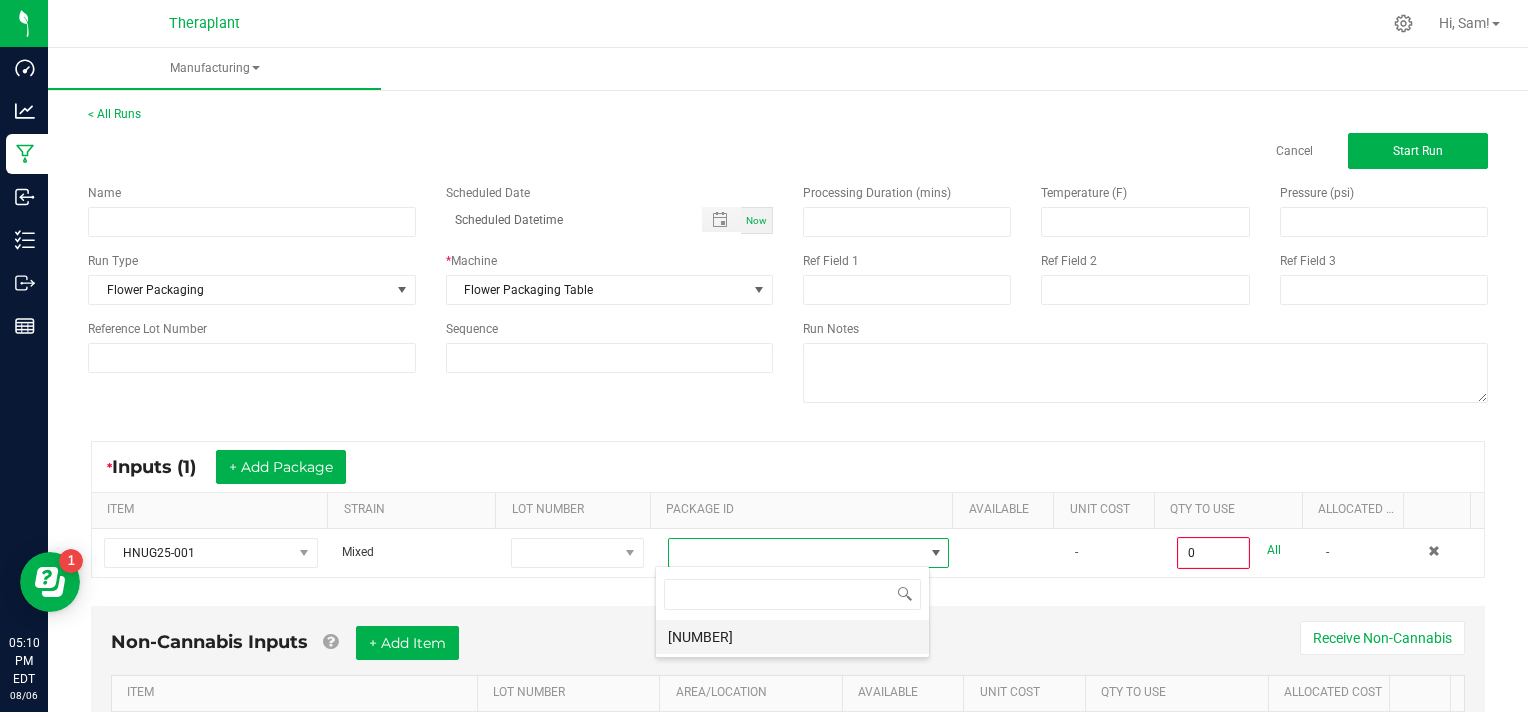 click on "[NUMBER]" at bounding box center [792, 637] 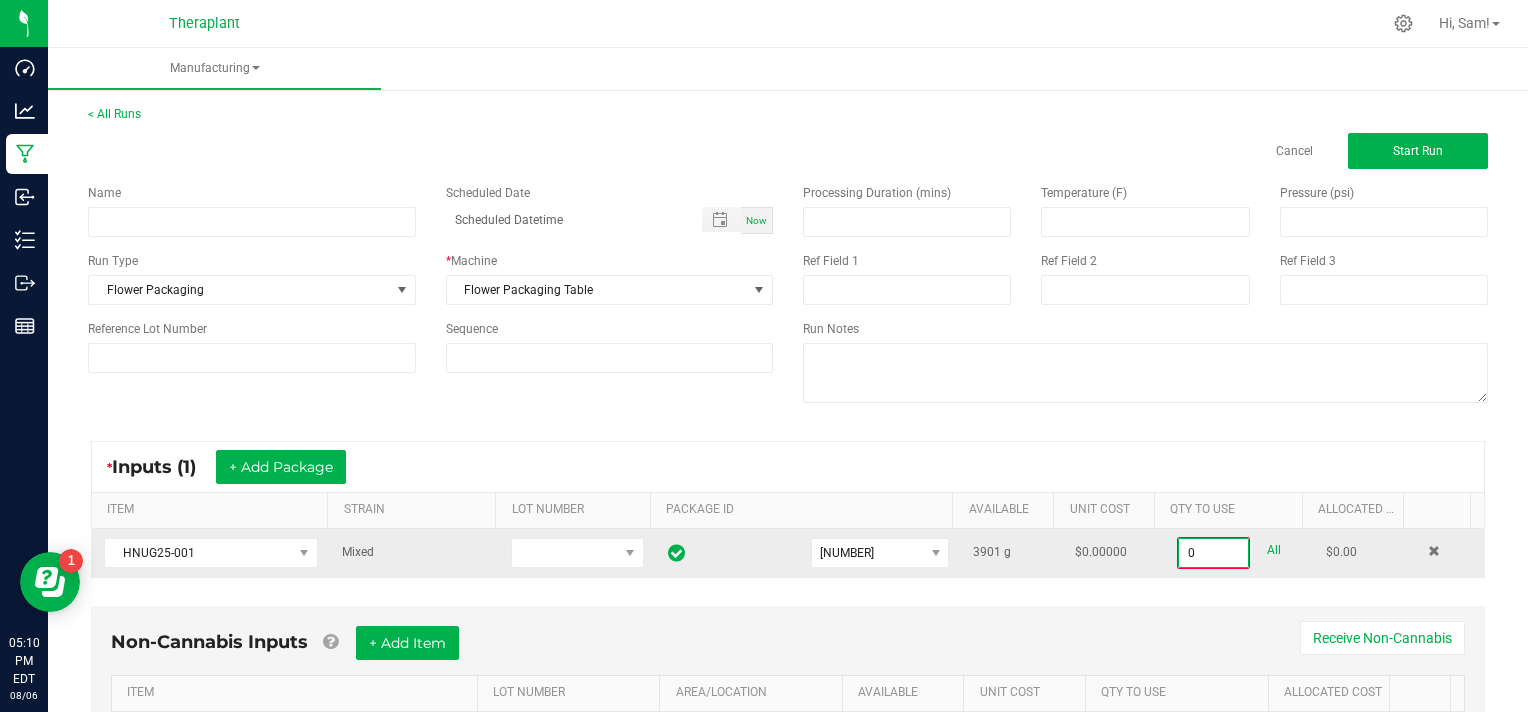 click on "0" at bounding box center [1213, 553] 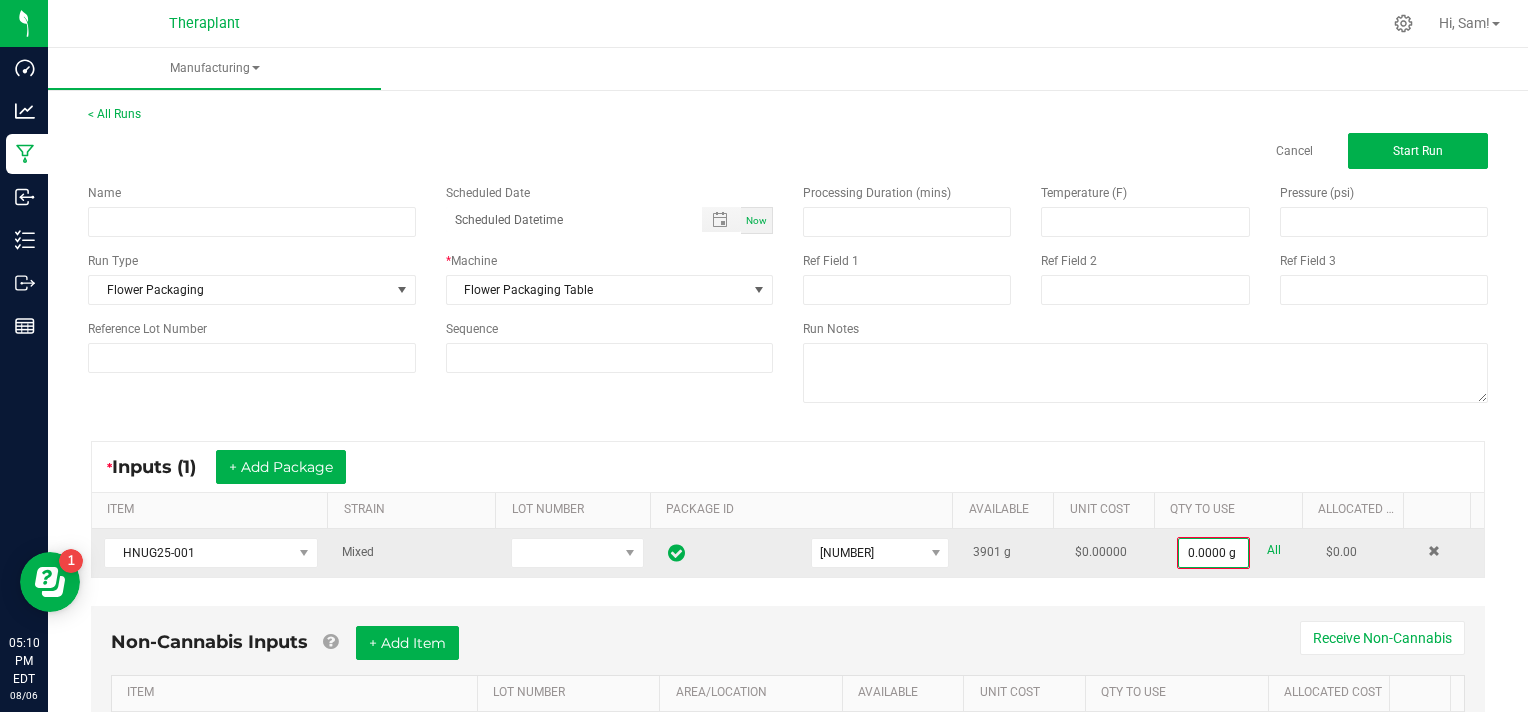click on "All" at bounding box center [1274, 550] 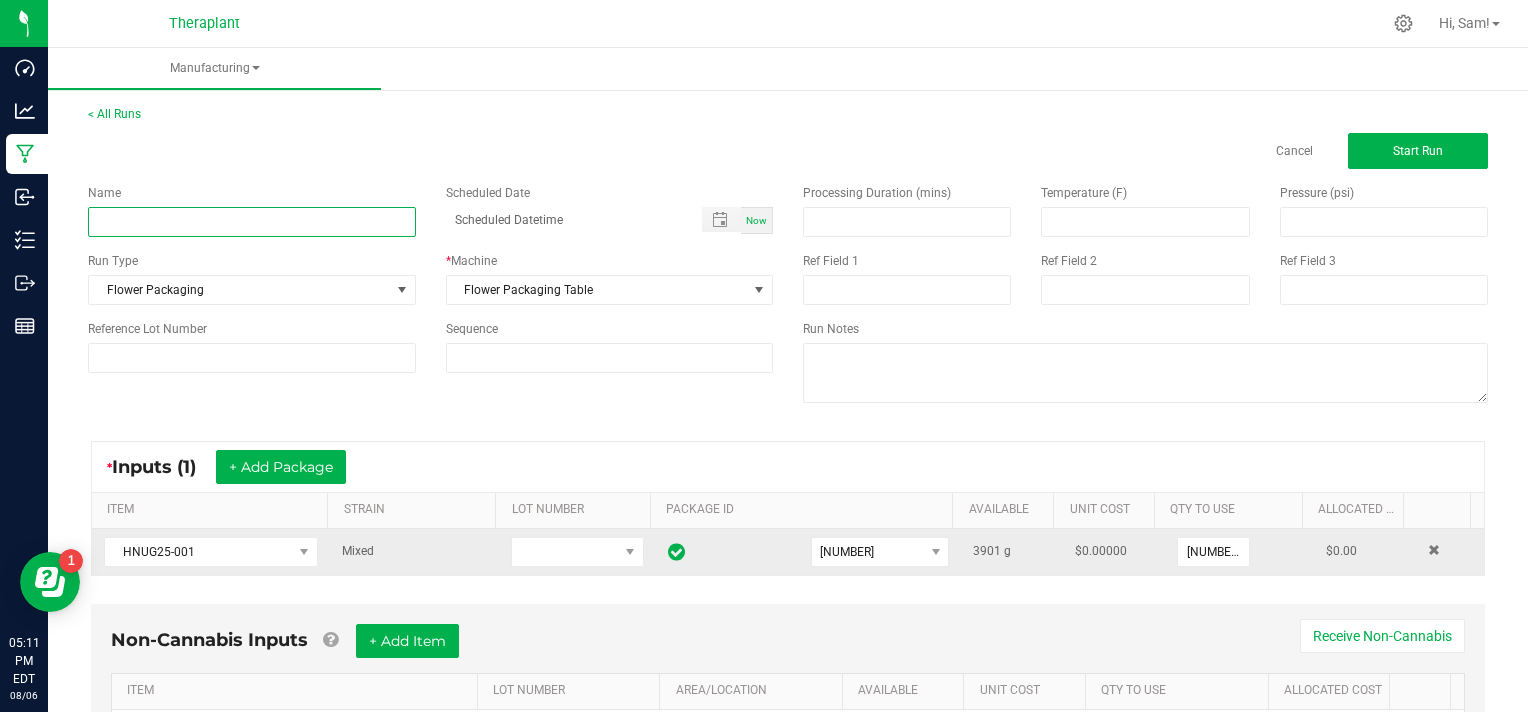 click at bounding box center (252, 222) 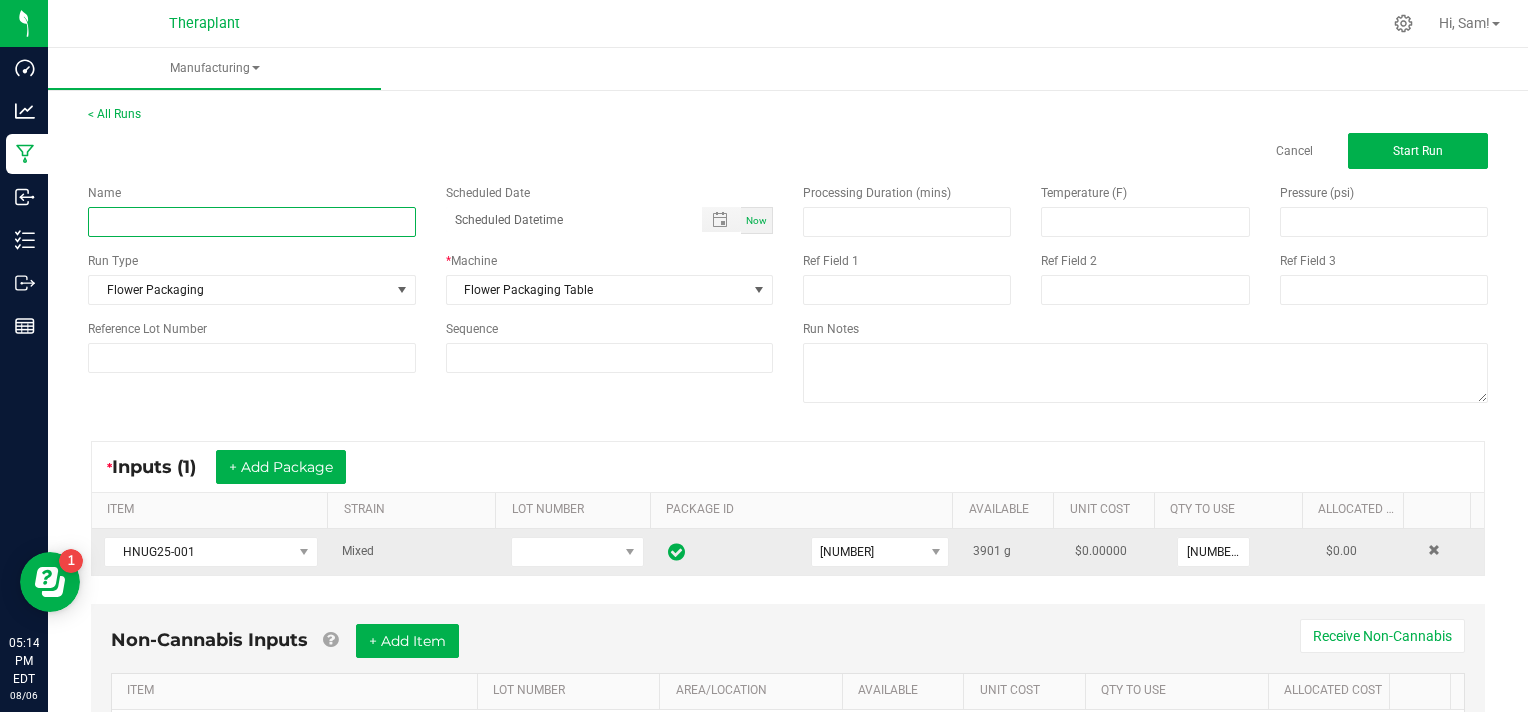 click at bounding box center (252, 222) 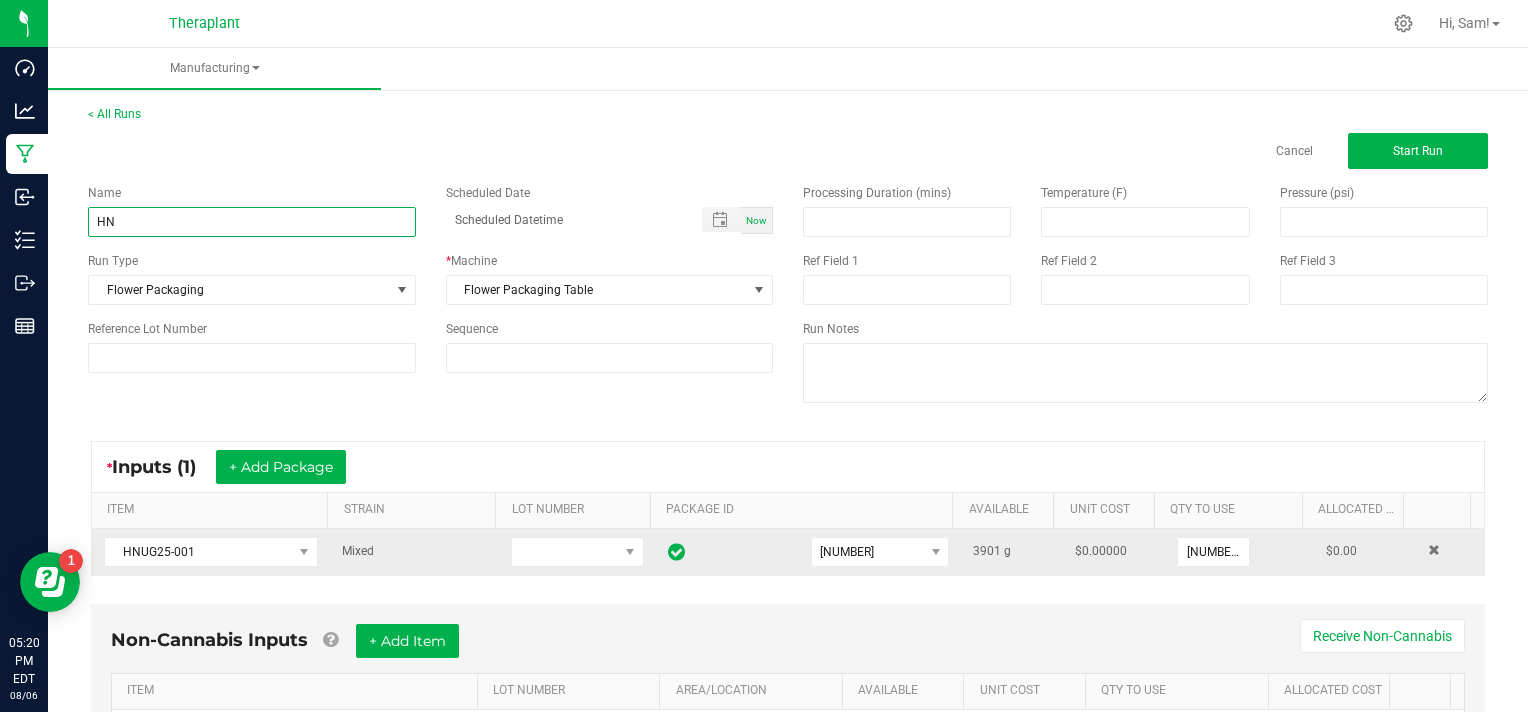 type on "H" 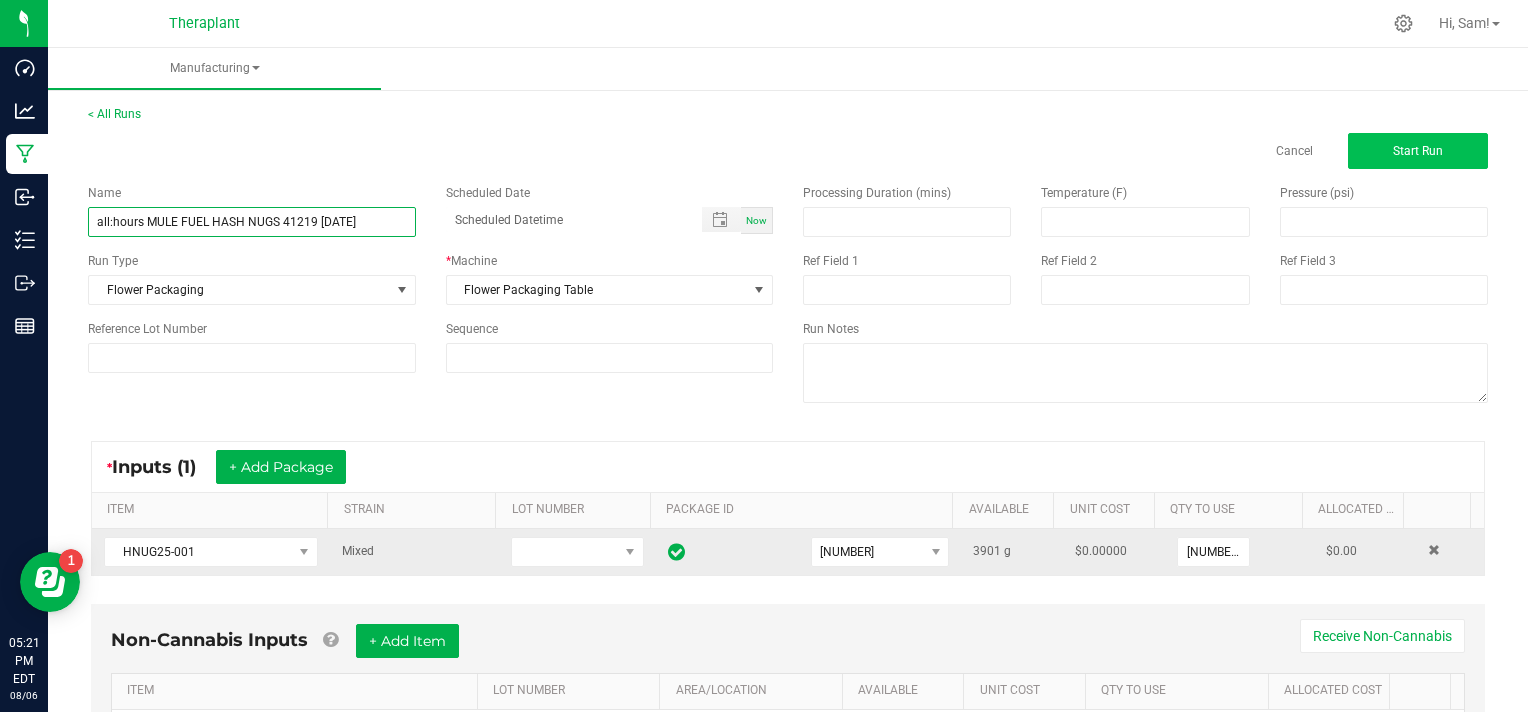 type on "all:hours MULE FUEL HASH NUGS 41219 [DATE]" 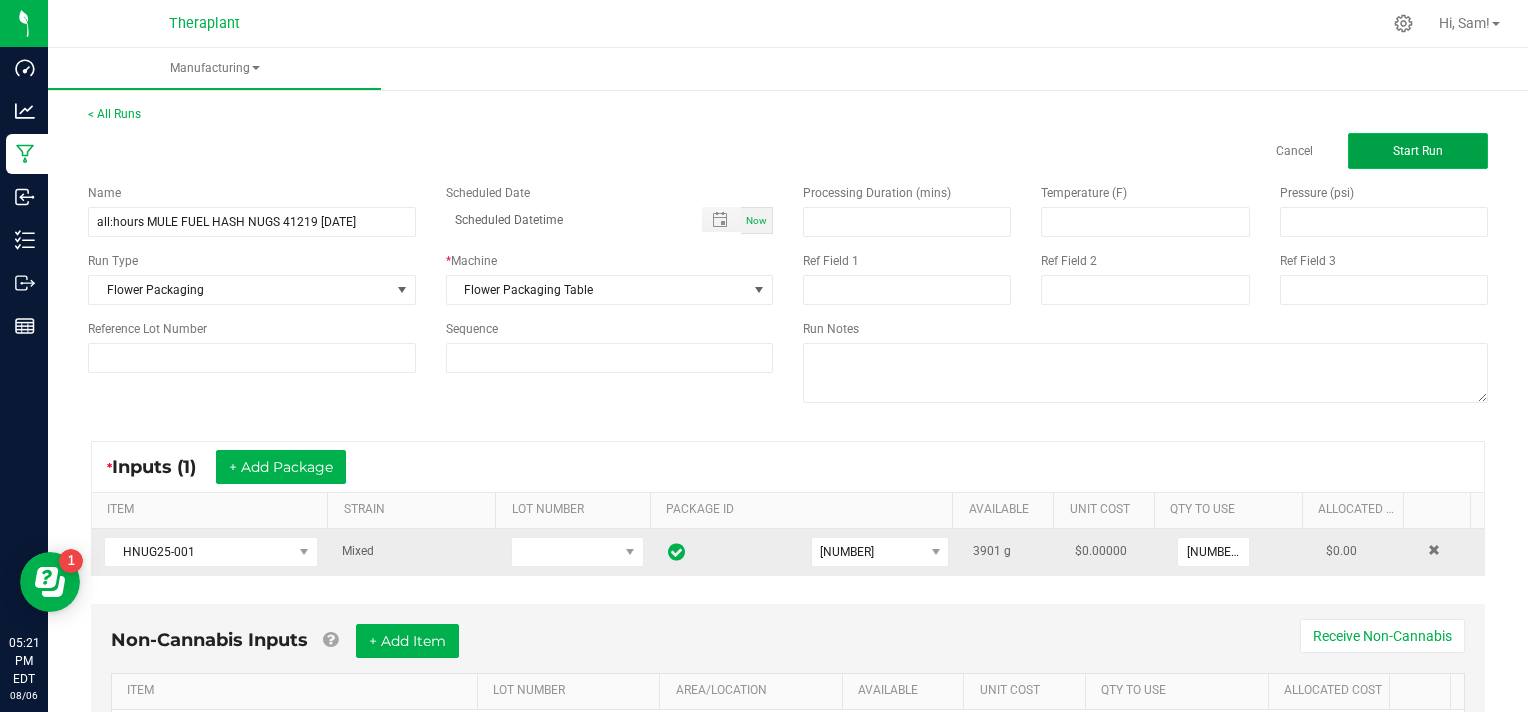 click on "Start Run" 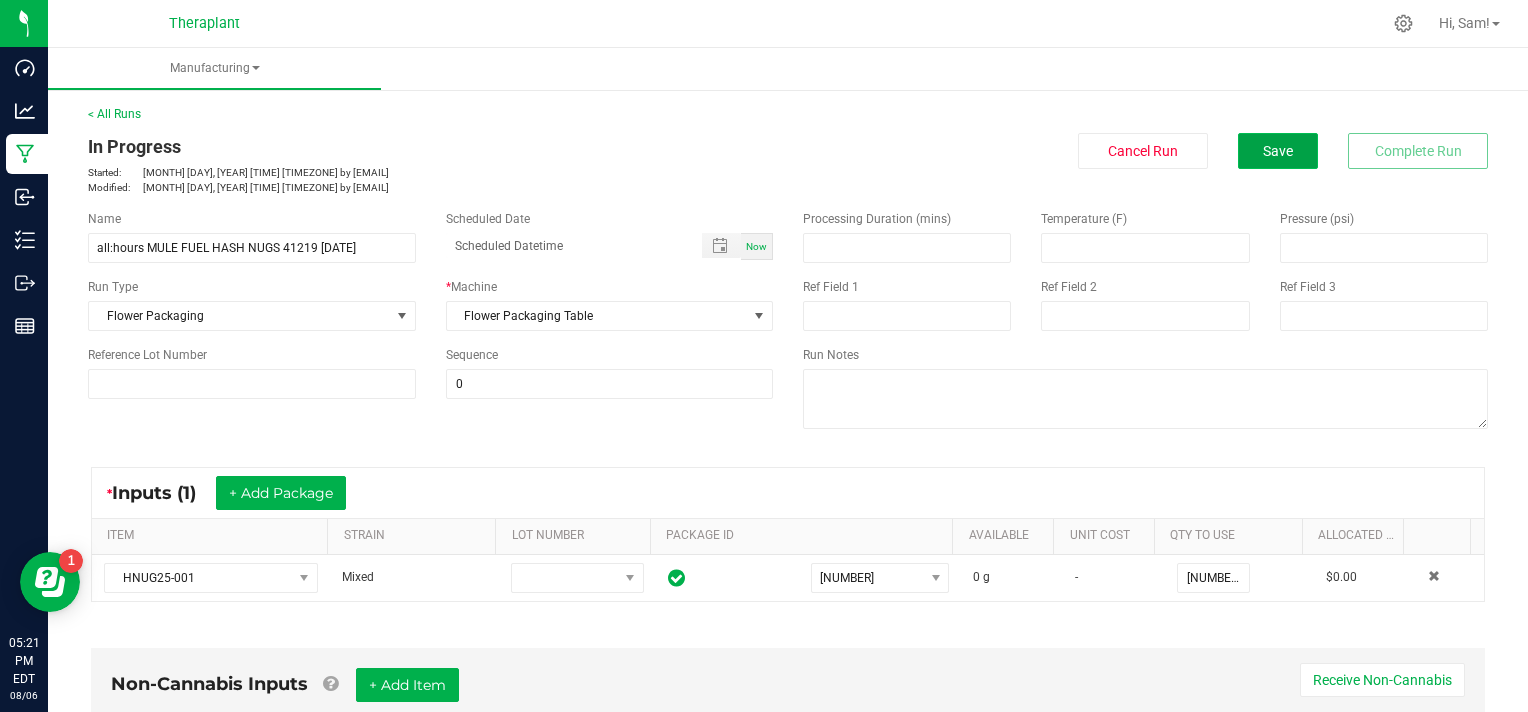 click on "Save" at bounding box center [1278, 151] 